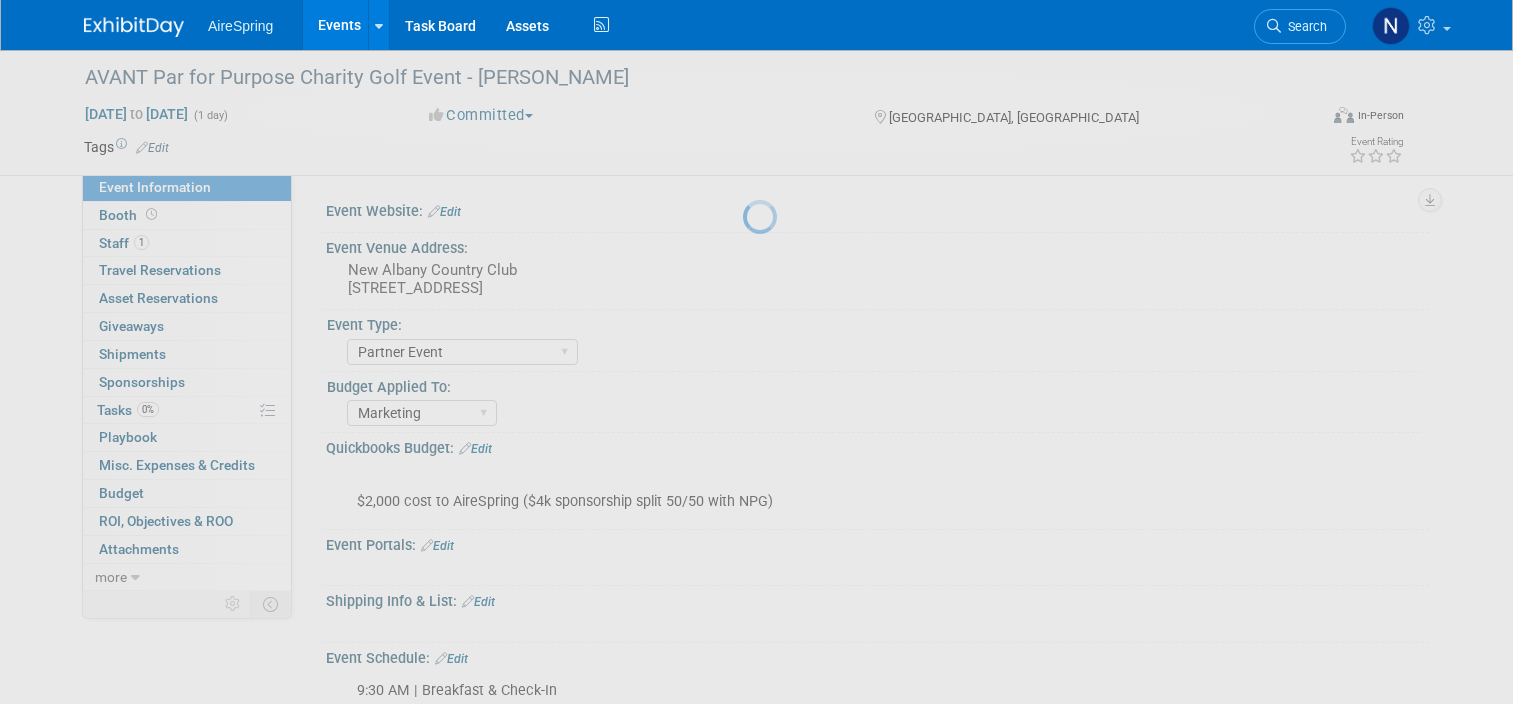 select on "Partner Event" 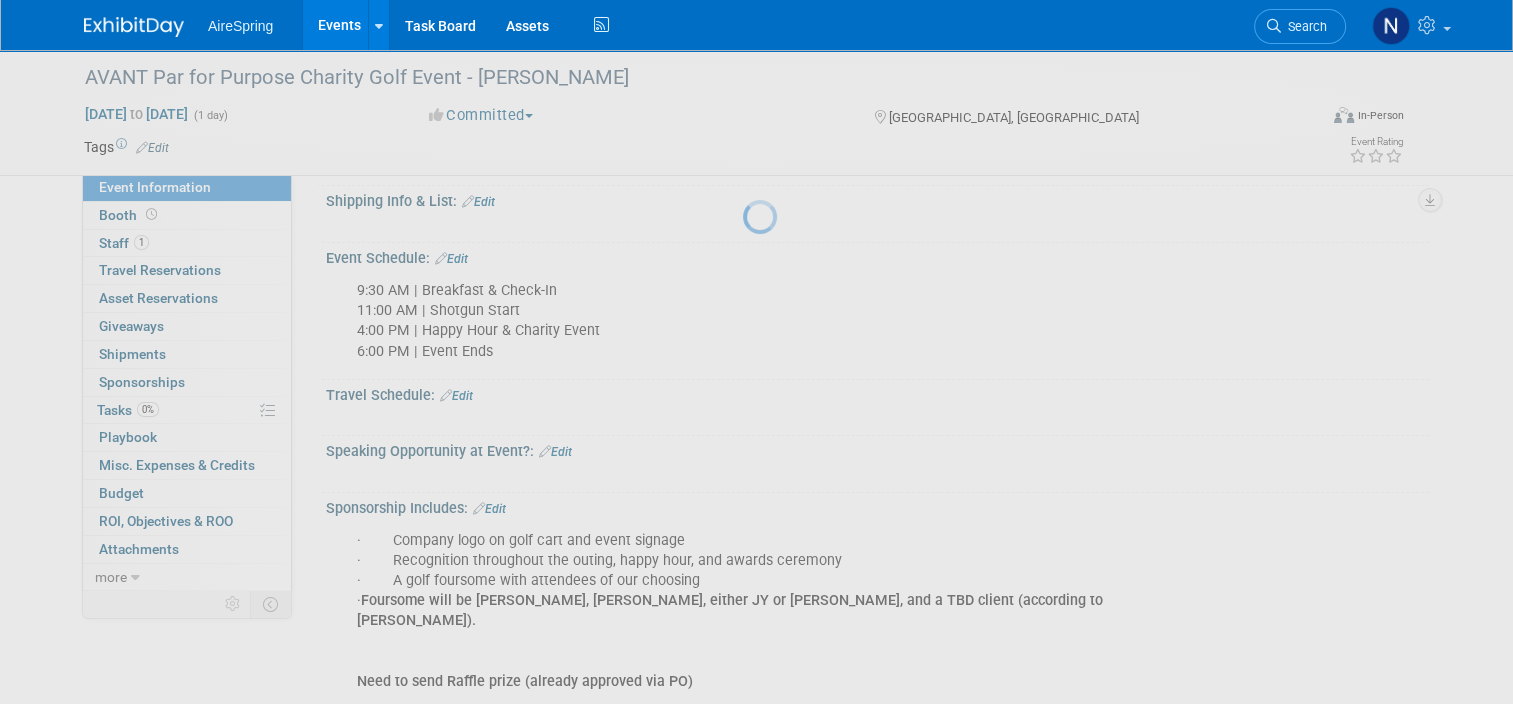 scroll, scrollTop: 0, scrollLeft: 0, axis: both 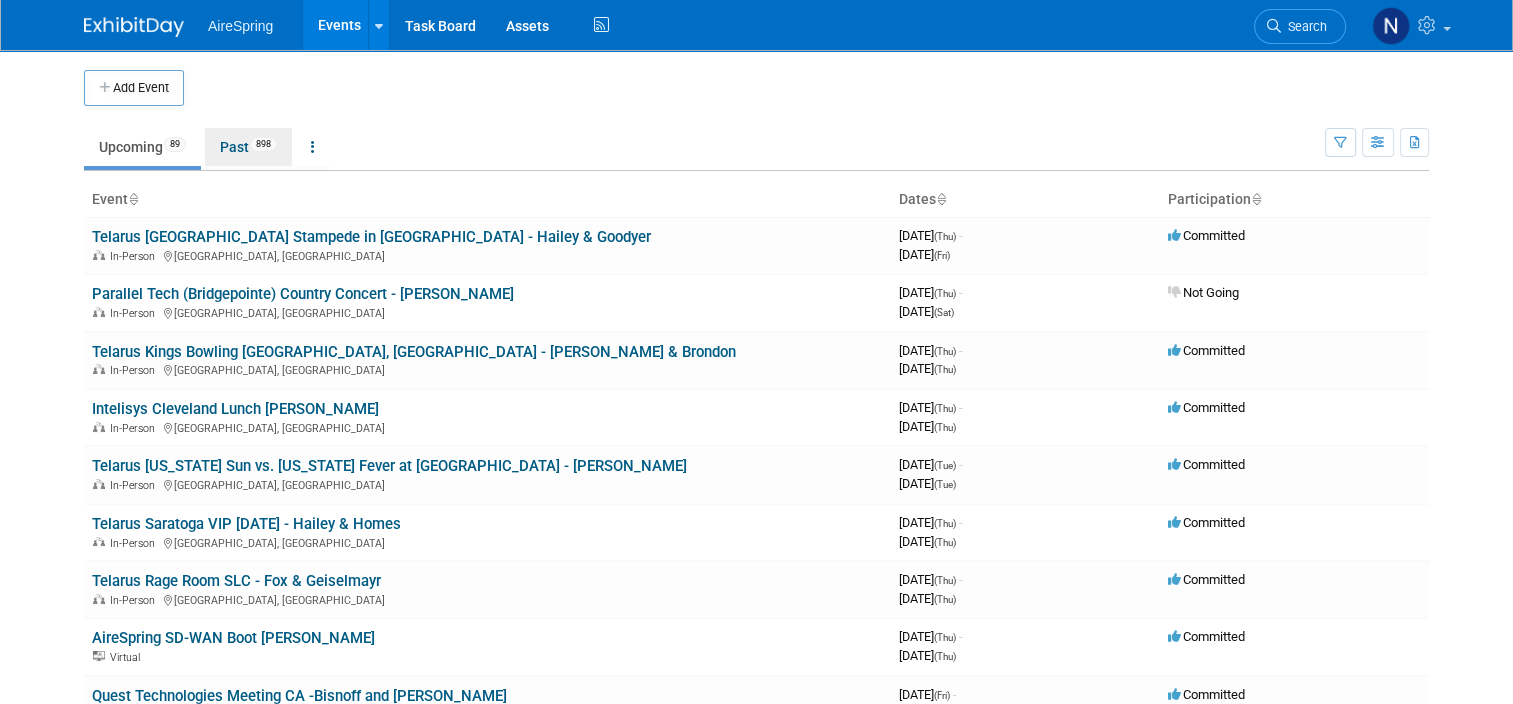click on "Past
898" at bounding box center (248, 147) 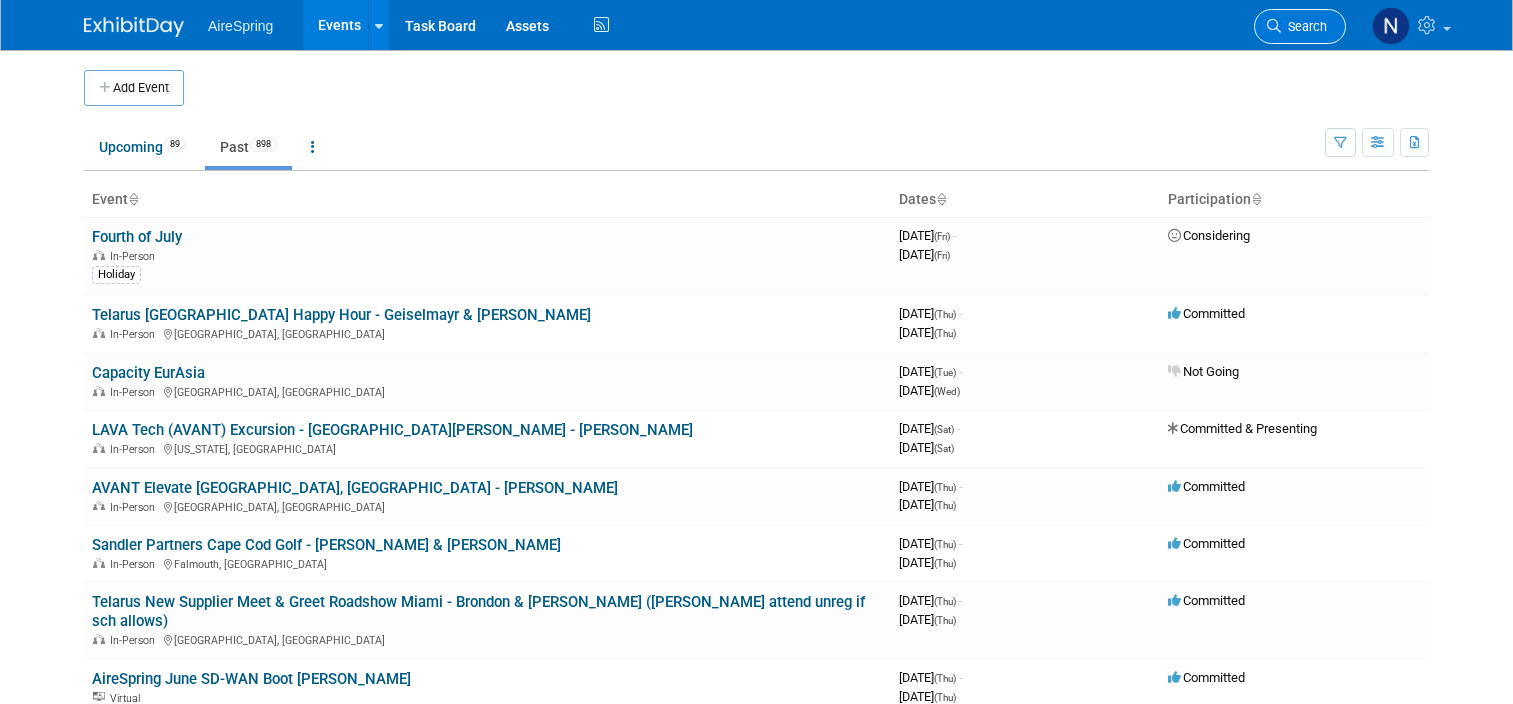scroll, scrollTop: 0, scrollLeft: 0, axis: both 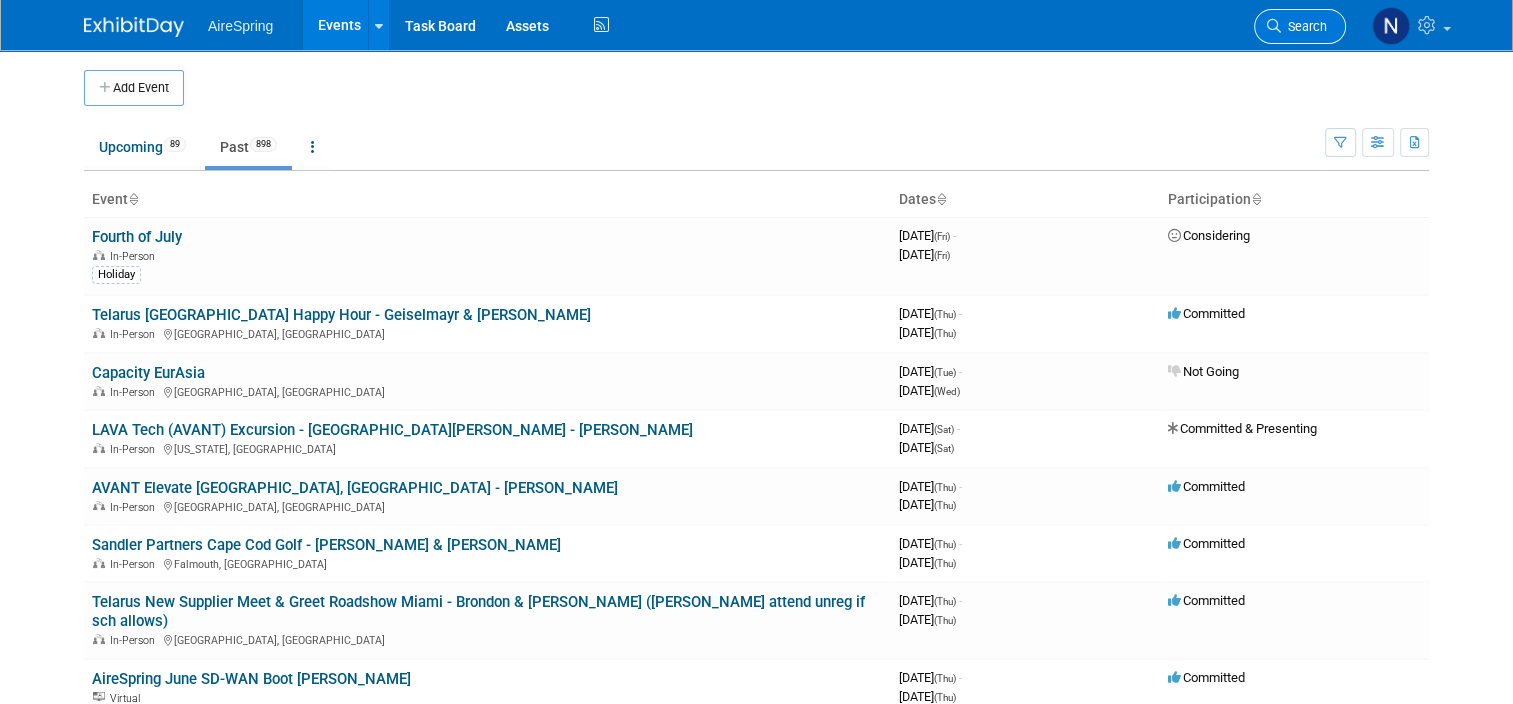 click on "Search" at bounding box center (1300, 26) 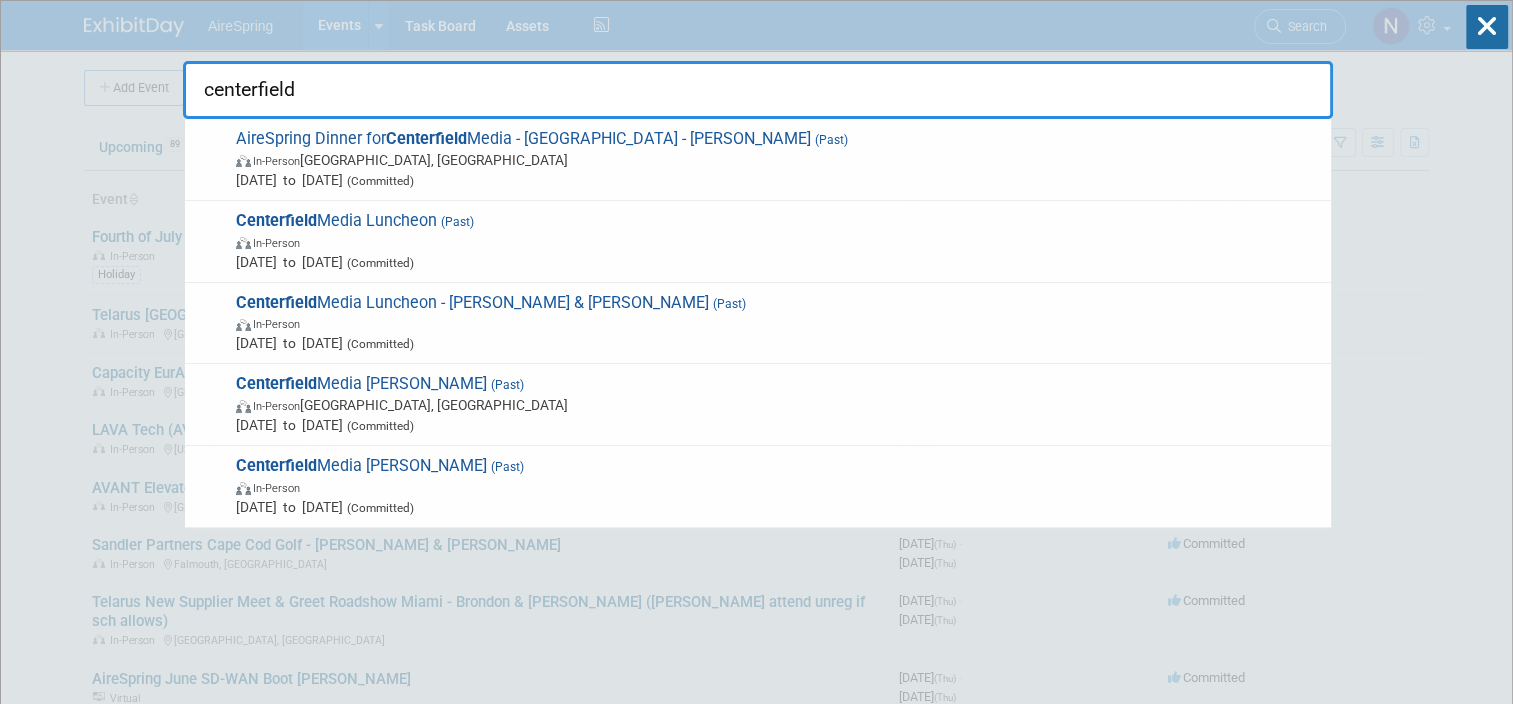 type on "centerfield" 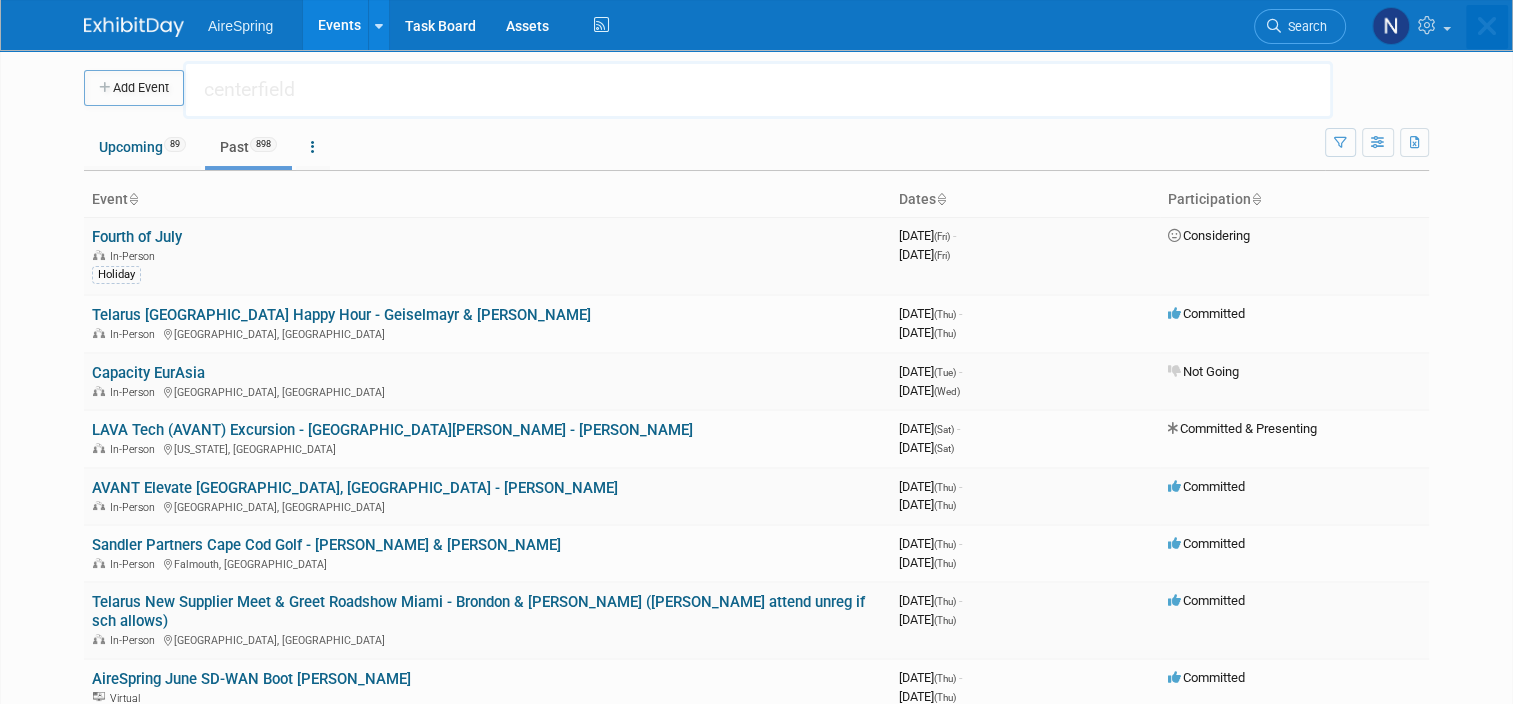 type 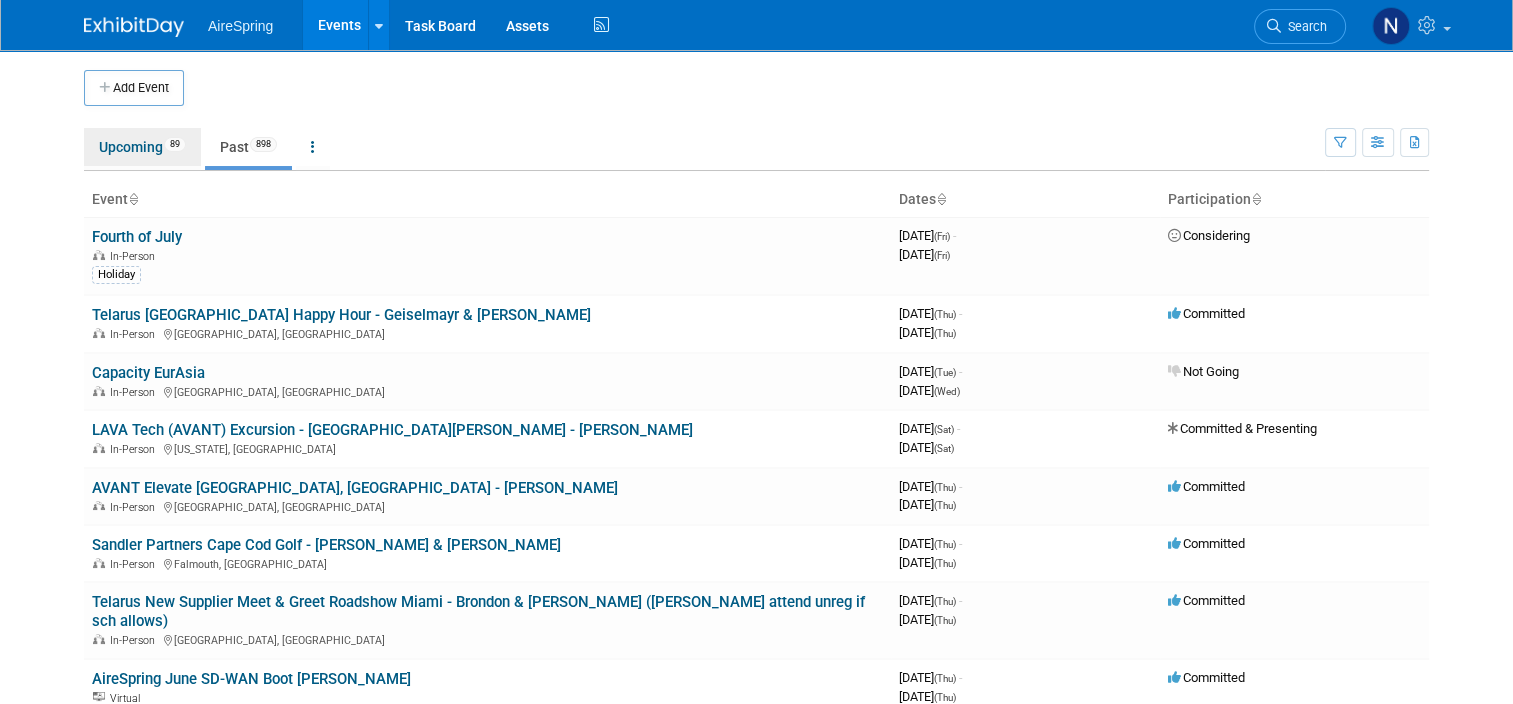 drag, startPoint x: 109, startPoint y: 154, endPoint x: 304, endPoint y: 396, distance: 310.78772 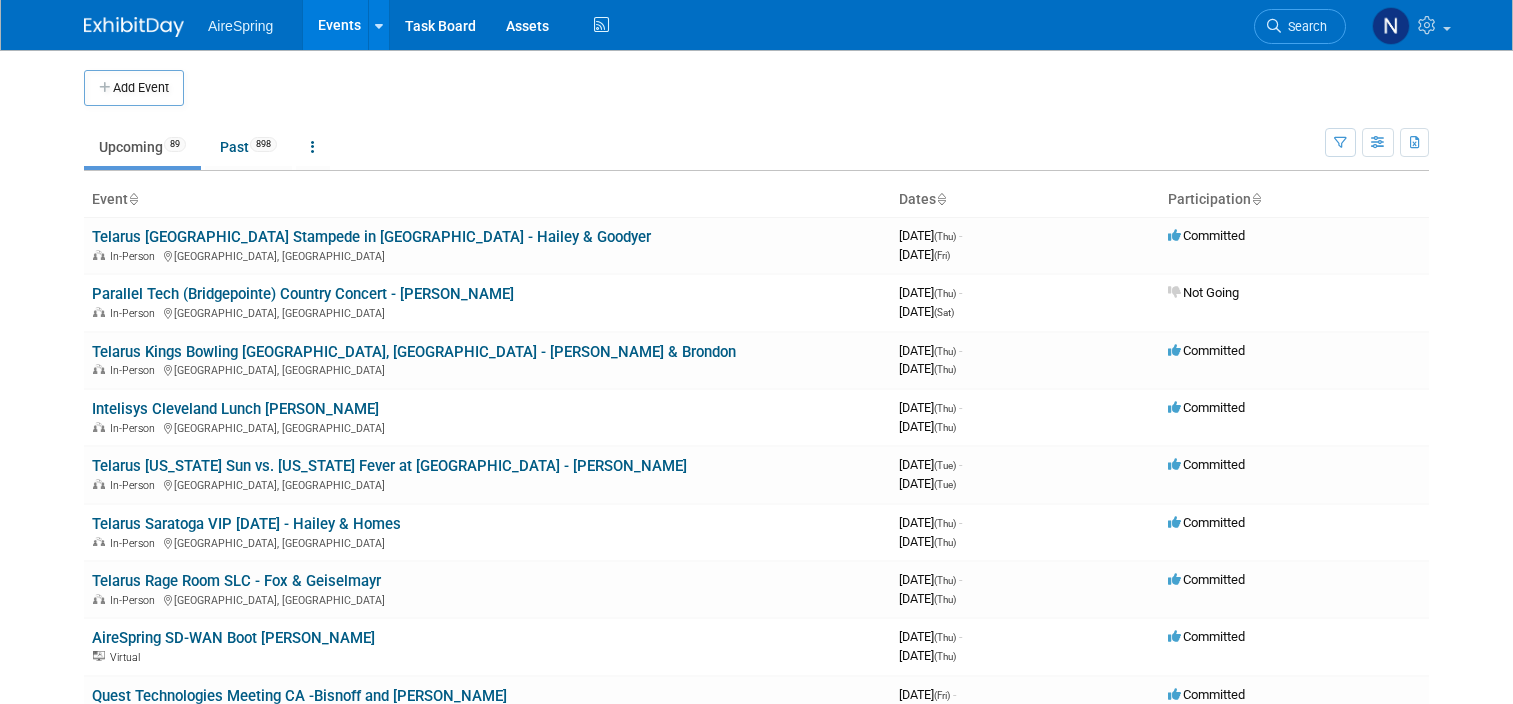 scroll, scrollTop: 0, scrollLeft: 0, axis: both 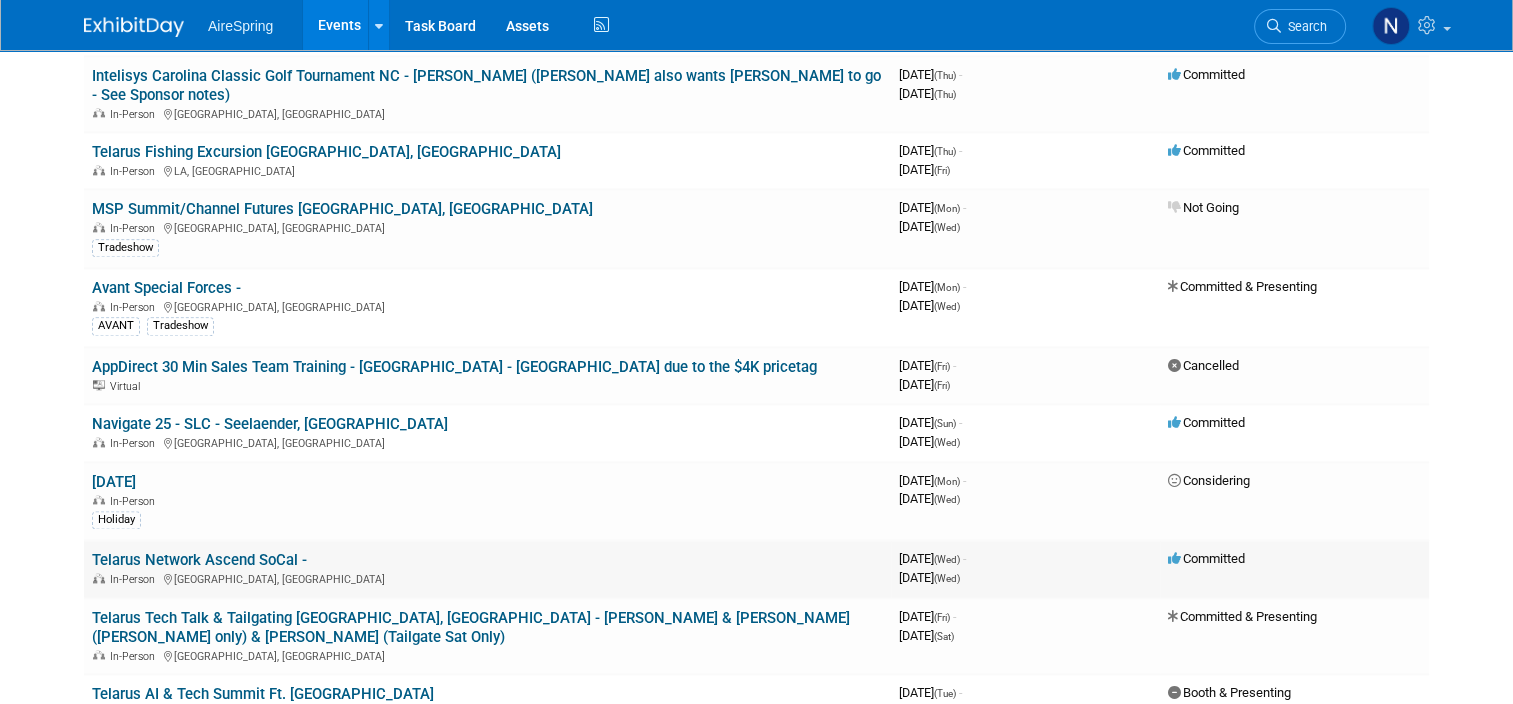 click on "In-Person
El Segundo, CA" at bounding box center [487, 578] 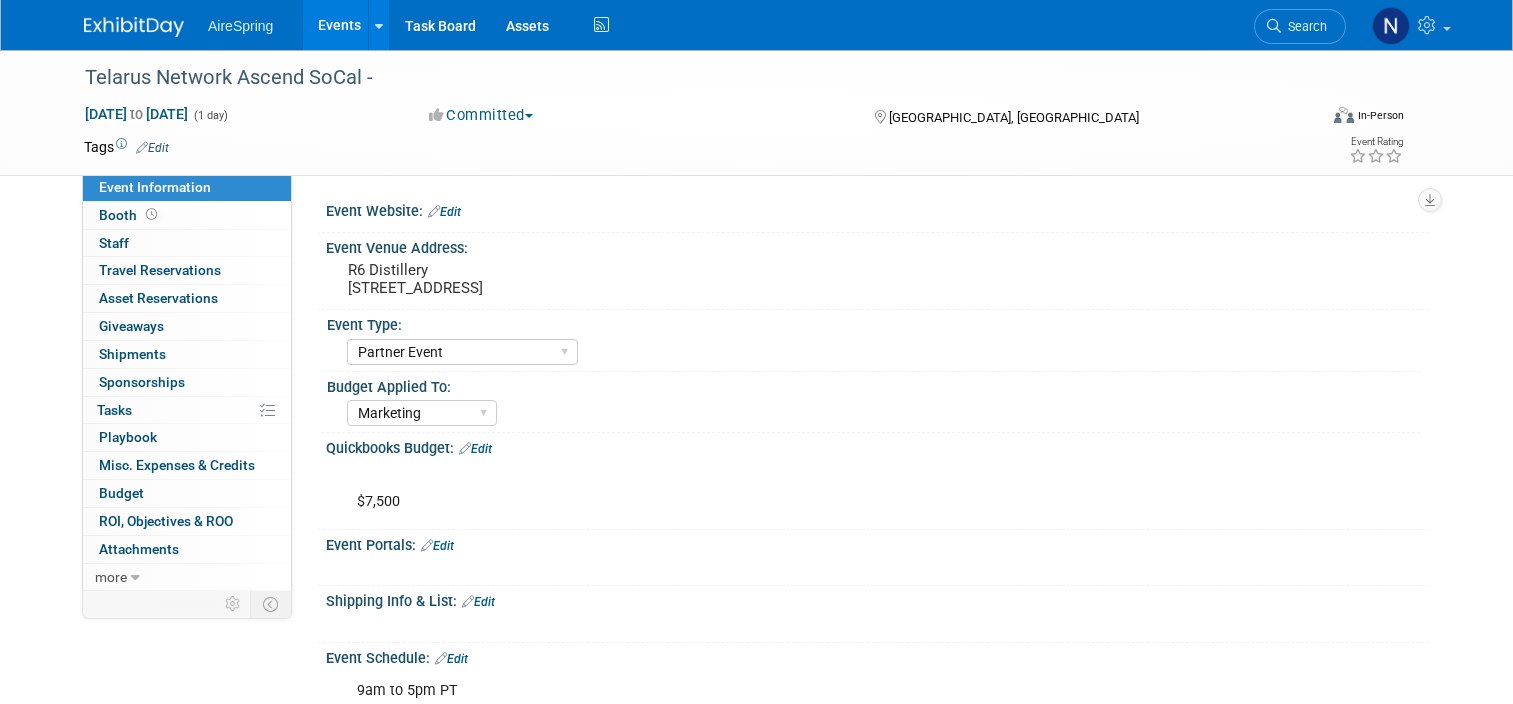 select on "Partner Event" 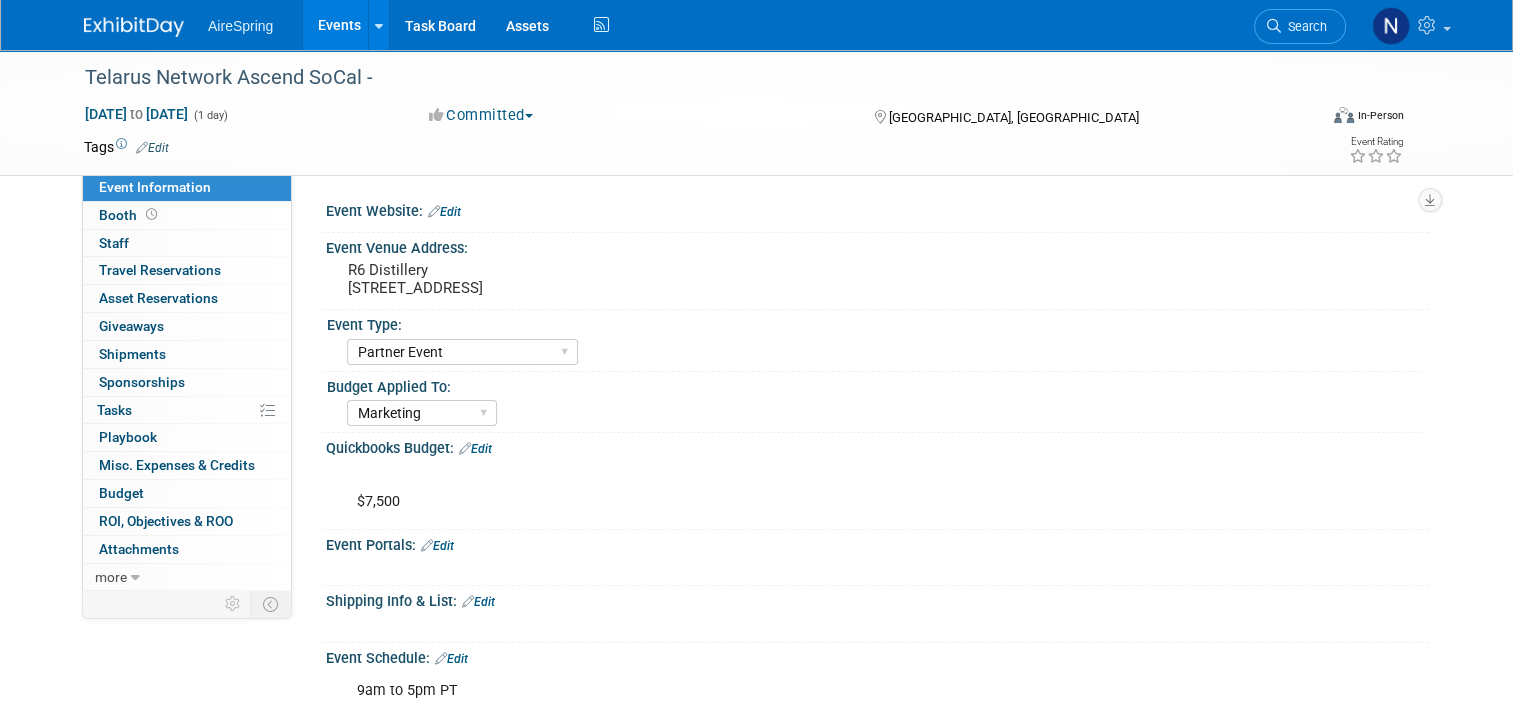 scroll, scrollTop: 0, scrollLeft: 0, axis: both 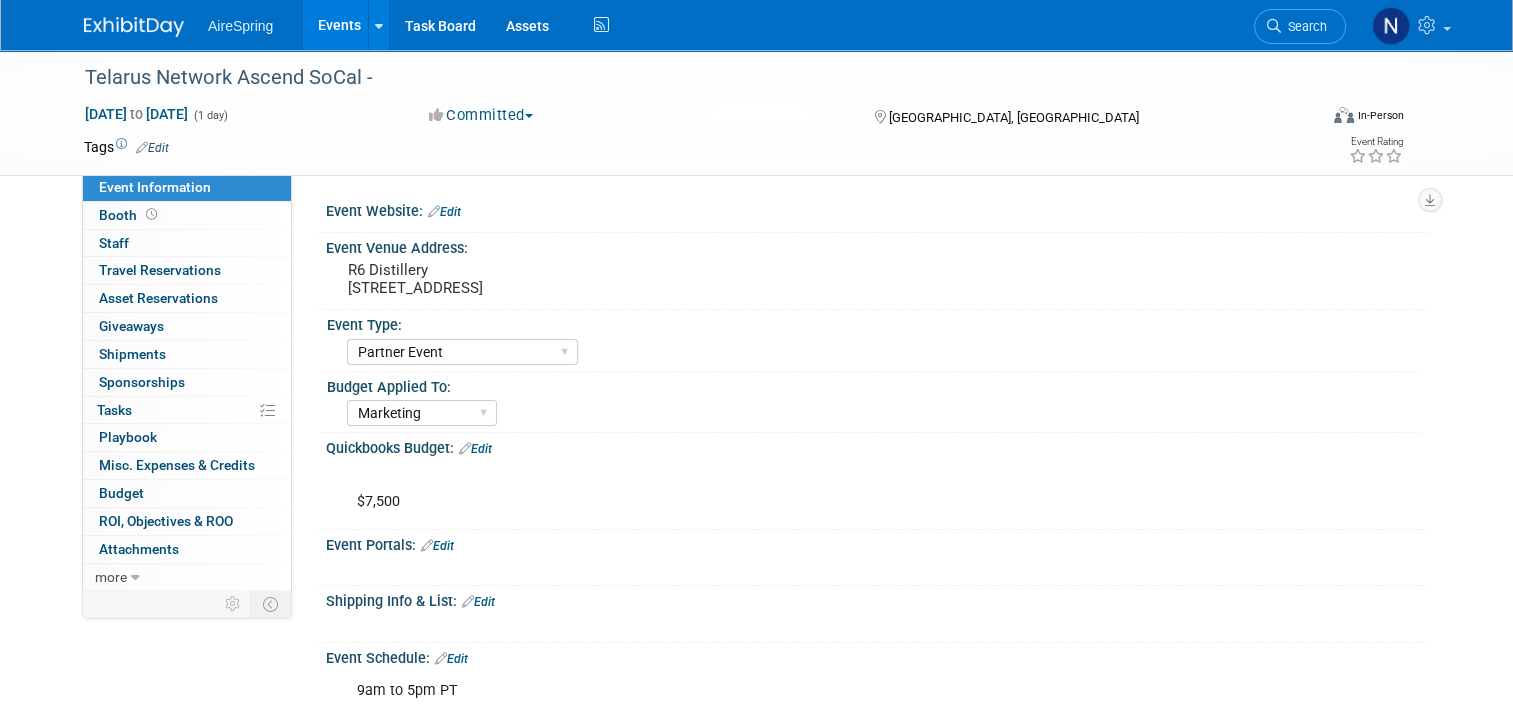 click on "Events" at bounding box center (339, 25) 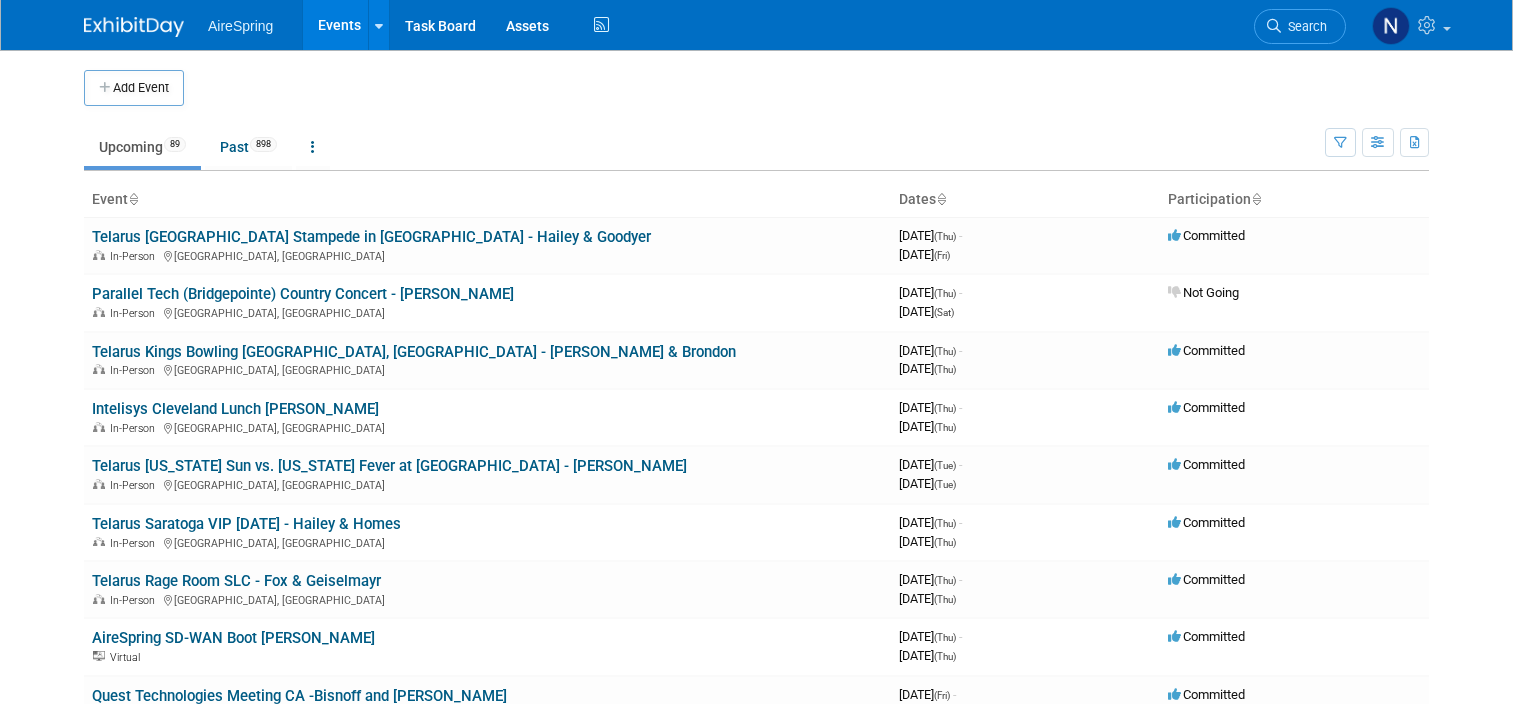 scroll, scrollTop: 0, scrollLeft: 0, axis: both 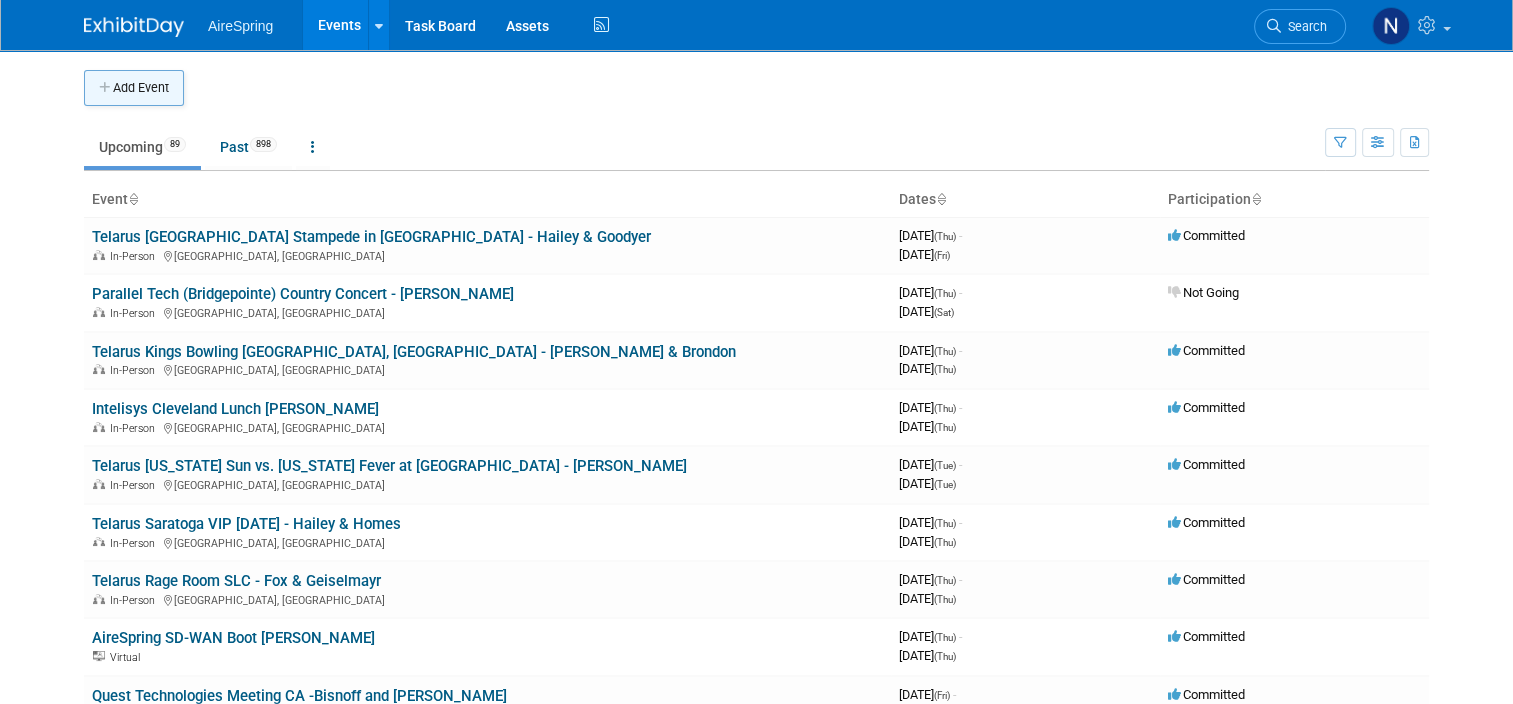 click on "Add Event" at bounding box center [134, 88] 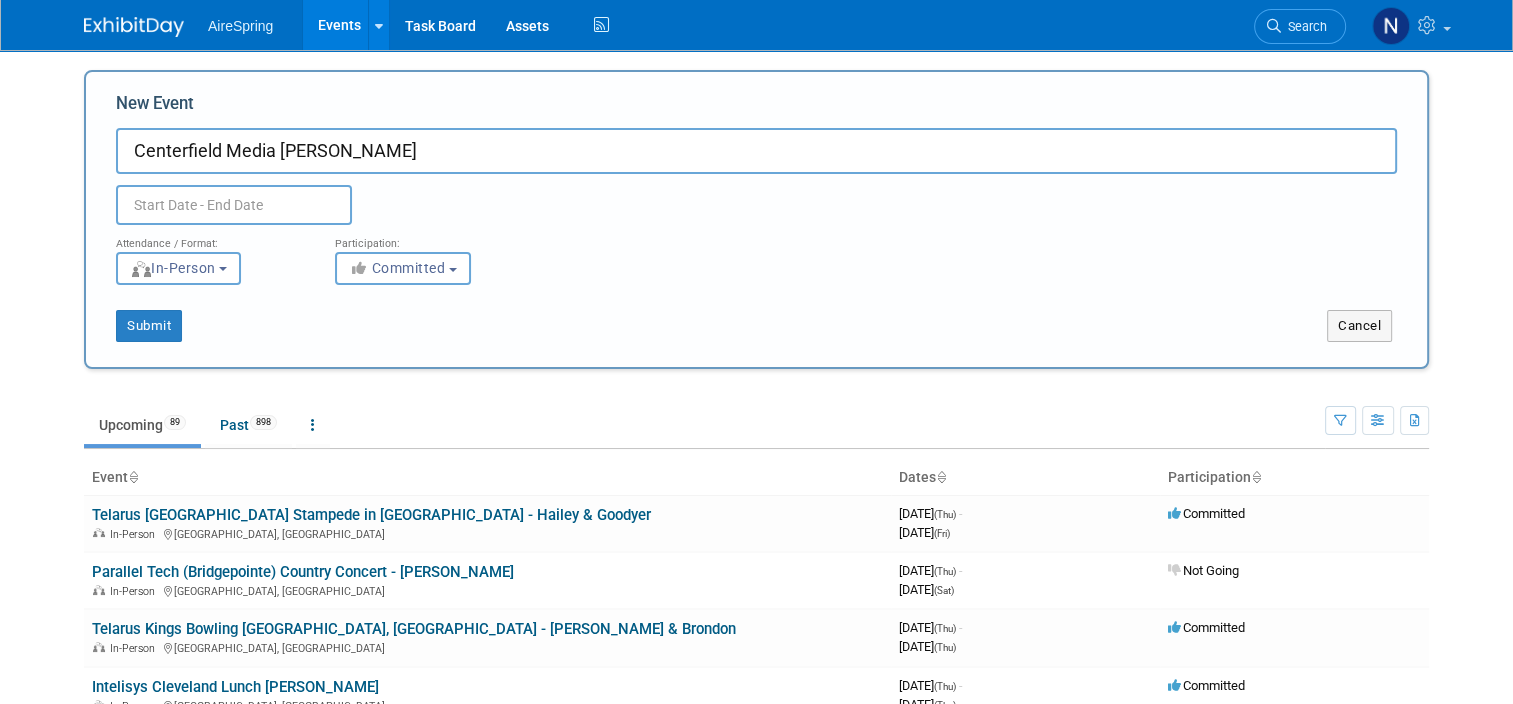 type on "Centerfield Media [PERSON_NAME]" 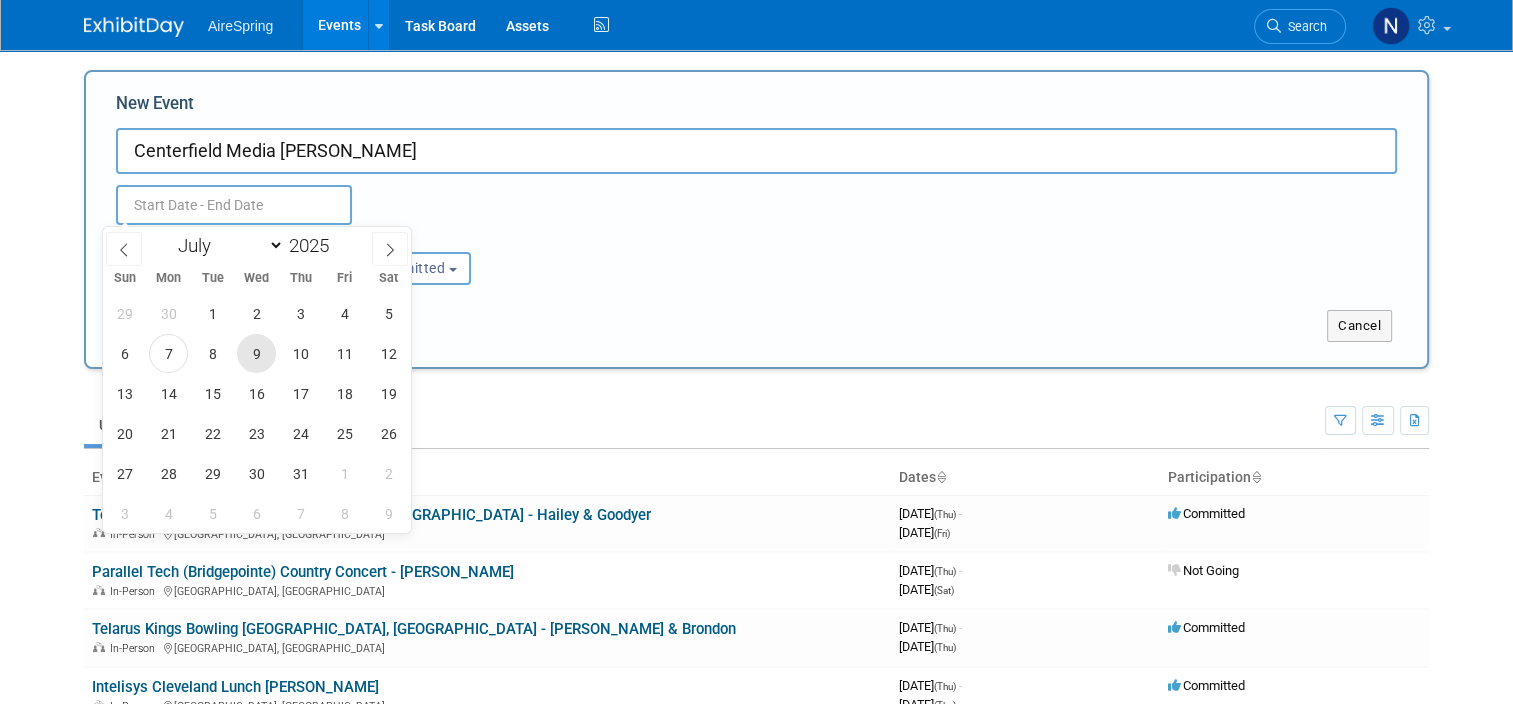 click on "9" at bounding box center [256, 353] 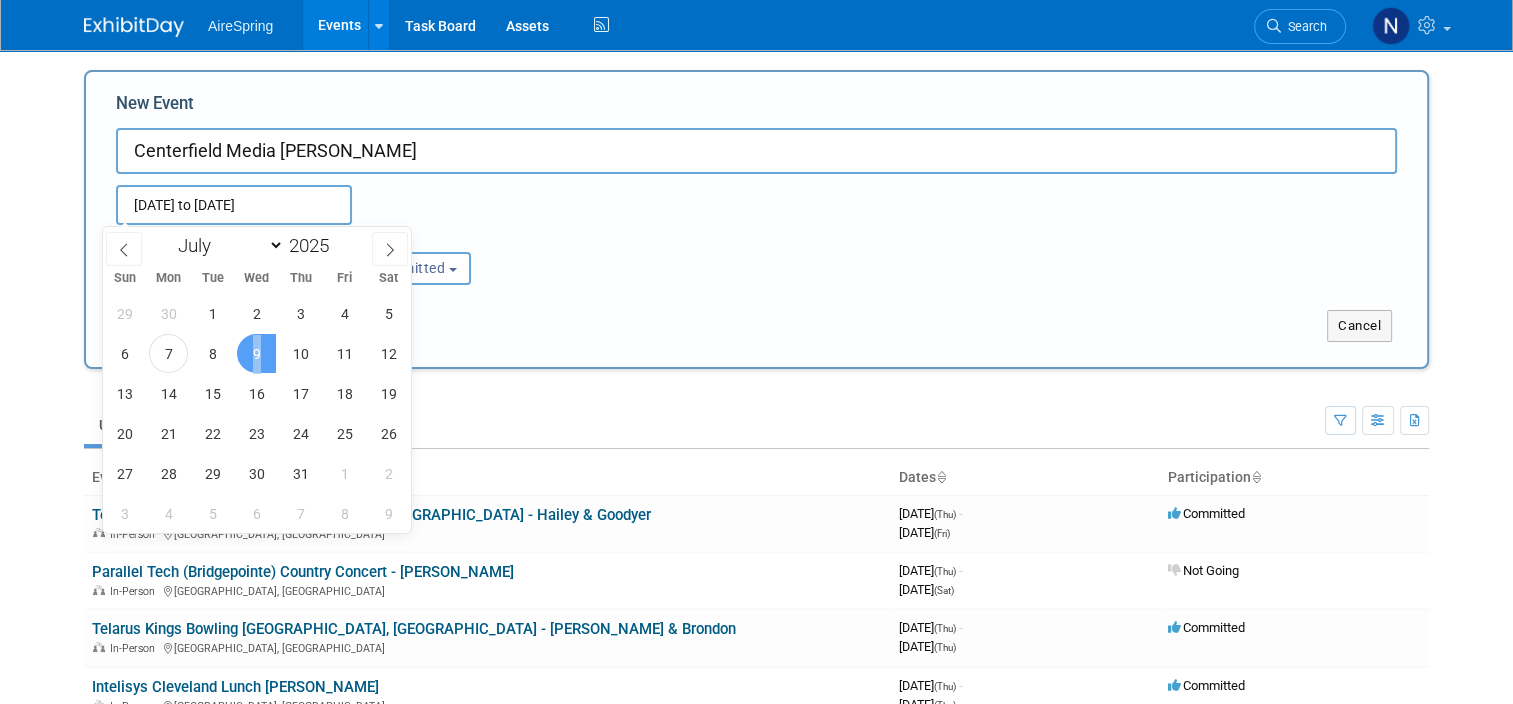 click on "9" at bounding box center [256, 353] 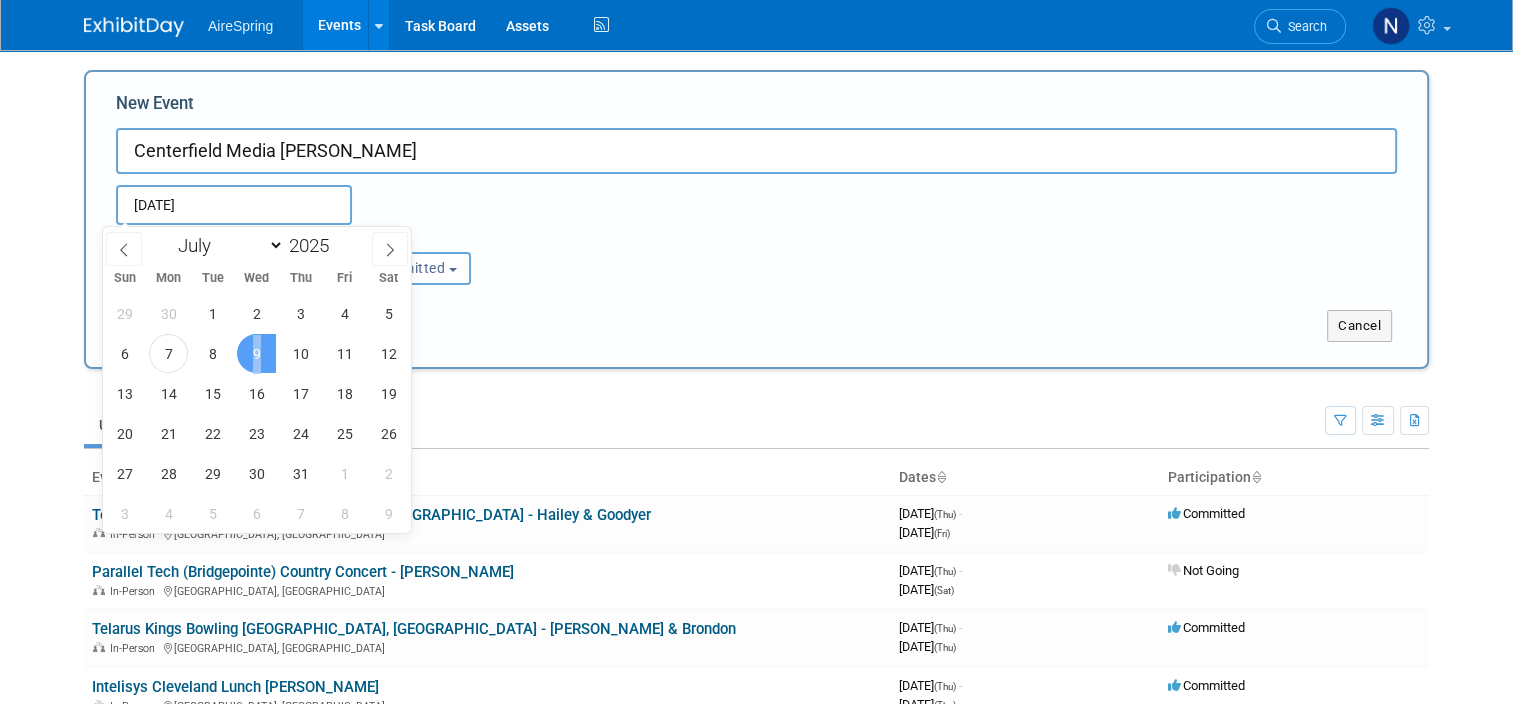 type on "Jul 9, 2025 to Jul 9, 2025" 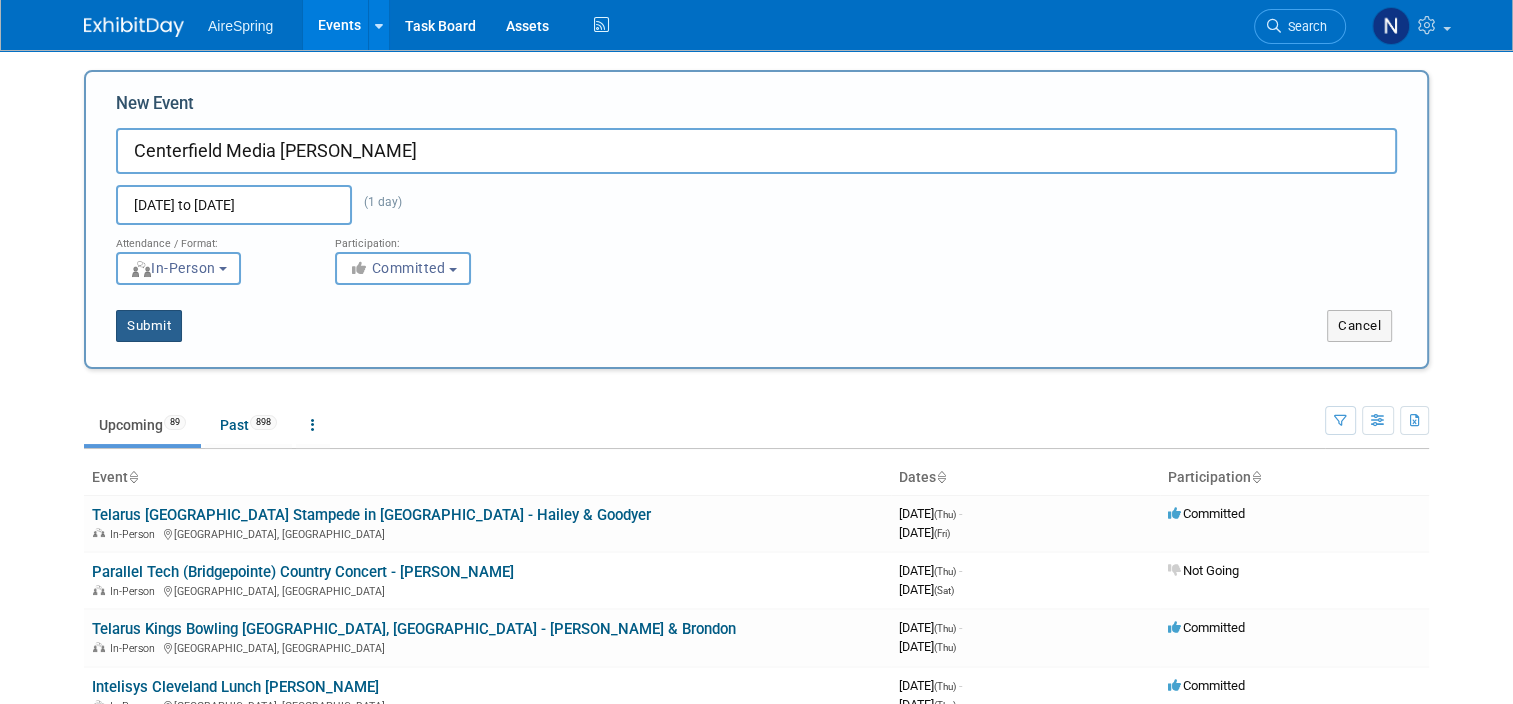 click on "Submit" at bounding box center (149, 326) 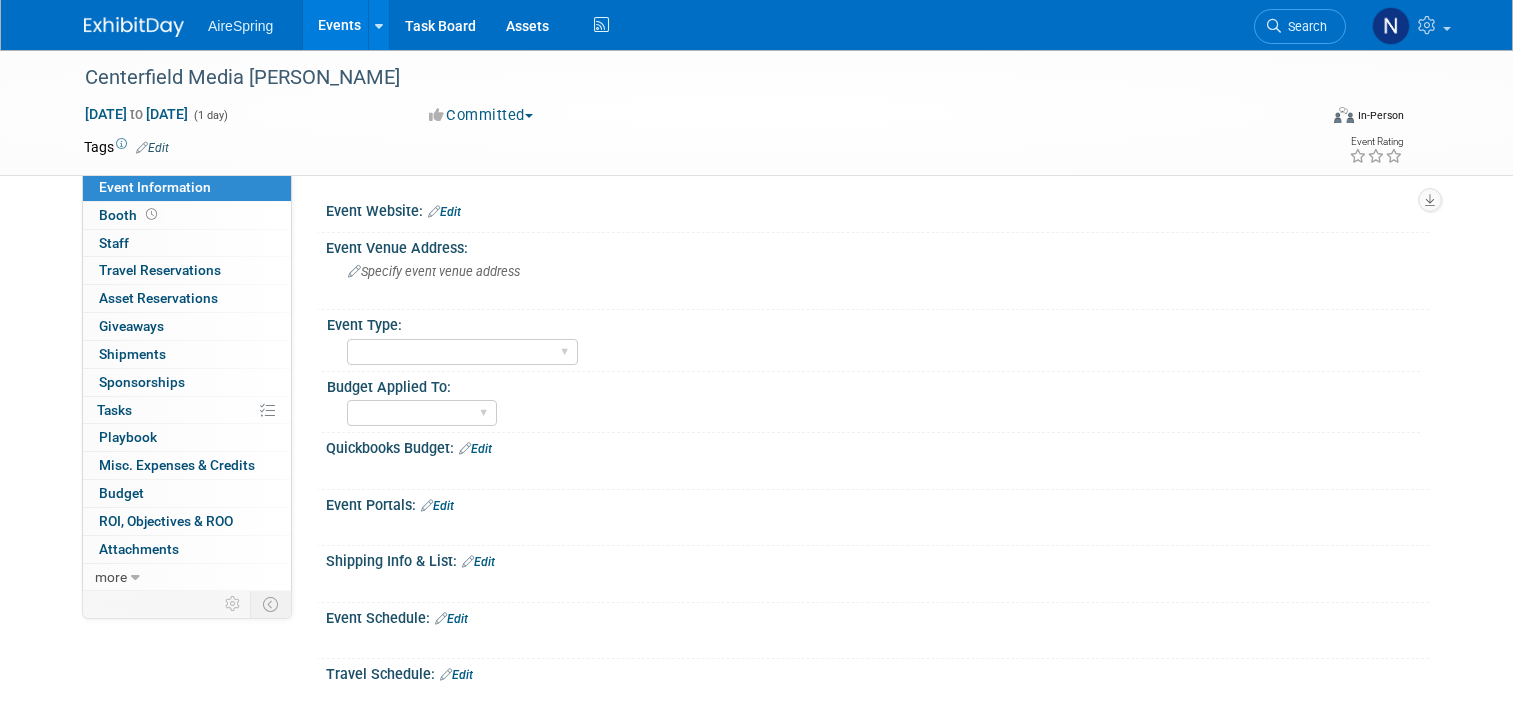 scroll, scrollTop: 0, scrollLeft: 0, axis: both 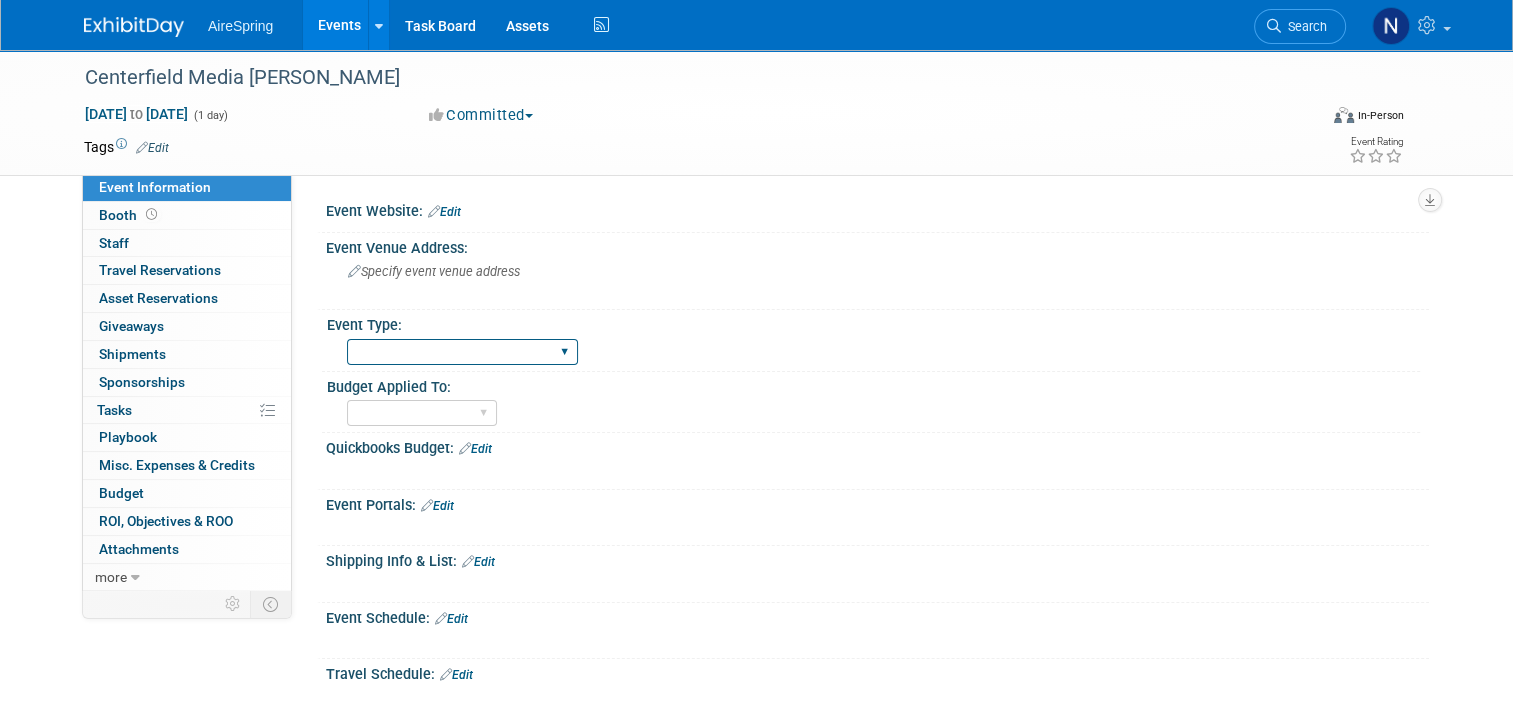 click on "AireSpring Event
AireSpring Internal
Partner Event
Training
Tradeshow - Exhibiting
Tradeshow - Attending
Partner Visit
Customer Visit
Customer Event
Sales Presentation
Conference
Carrier Event (ATT Verizon etc)" at bounding box center [462, 352] 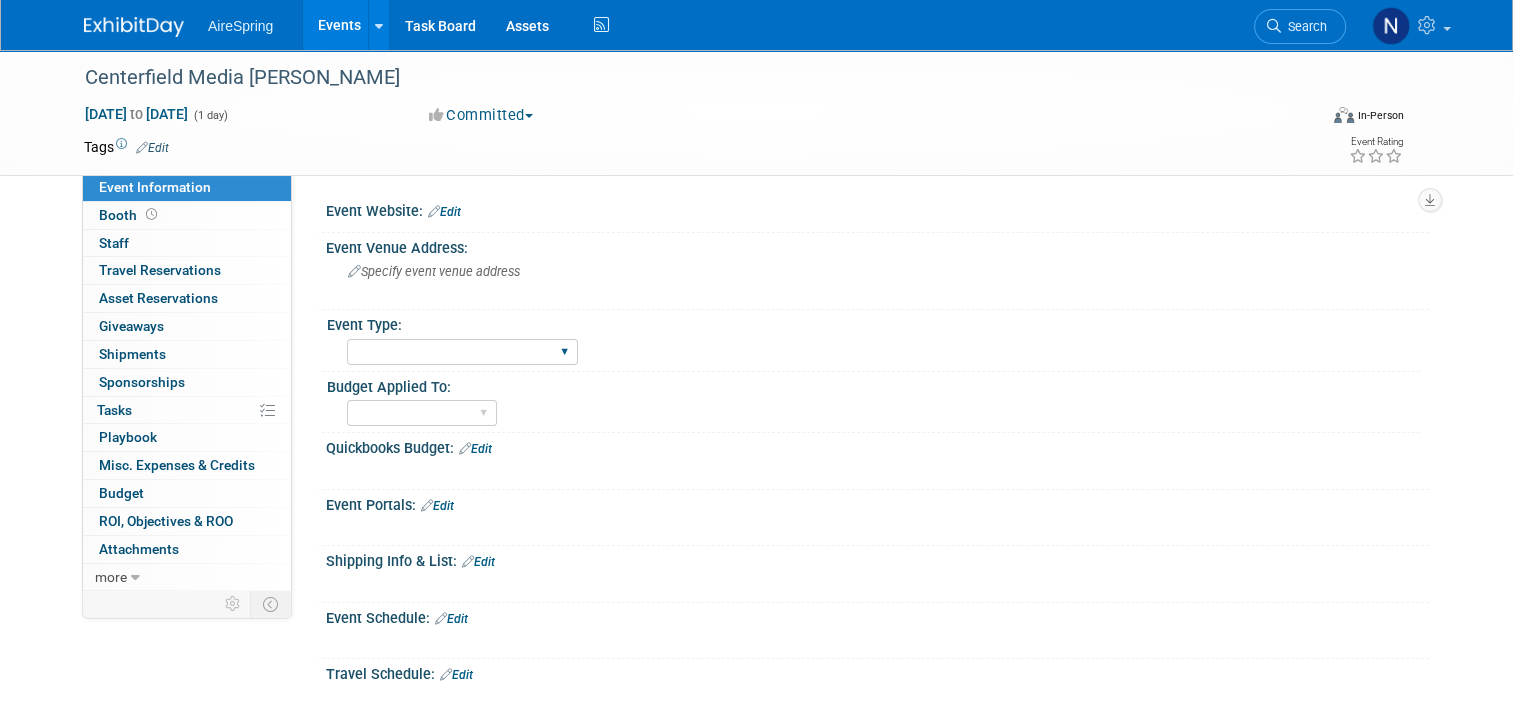 select on "AireSpring Event" 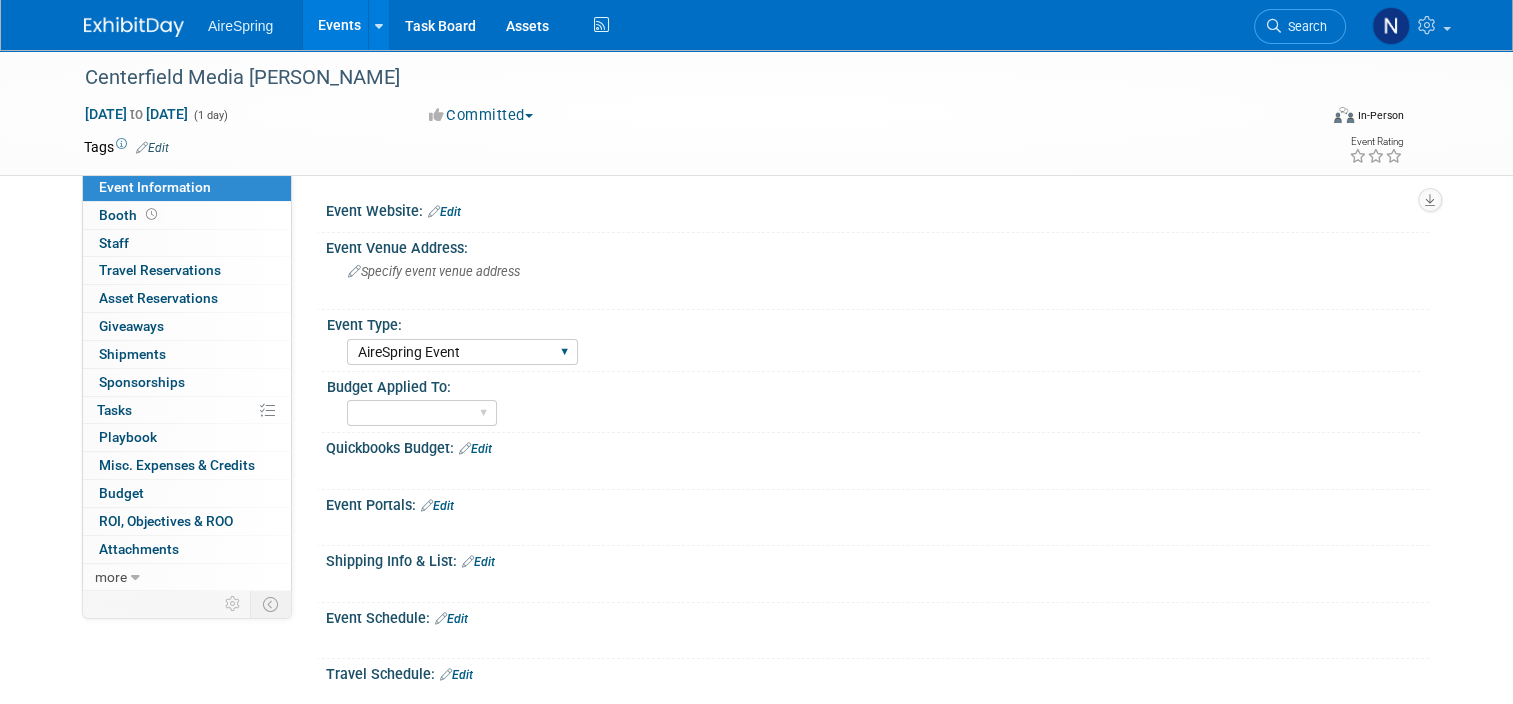 click on "AireSpring Event
AireSpring Internal
Partner Event
Training
Tradeshow - Exhibiting
Tradeshow - Attending
Partner Visit
Customer Visit
Customer Event
Sales Presentation
Conference
Carrier Event (ATT Verizon etc)" at bounding box center (462, 352) 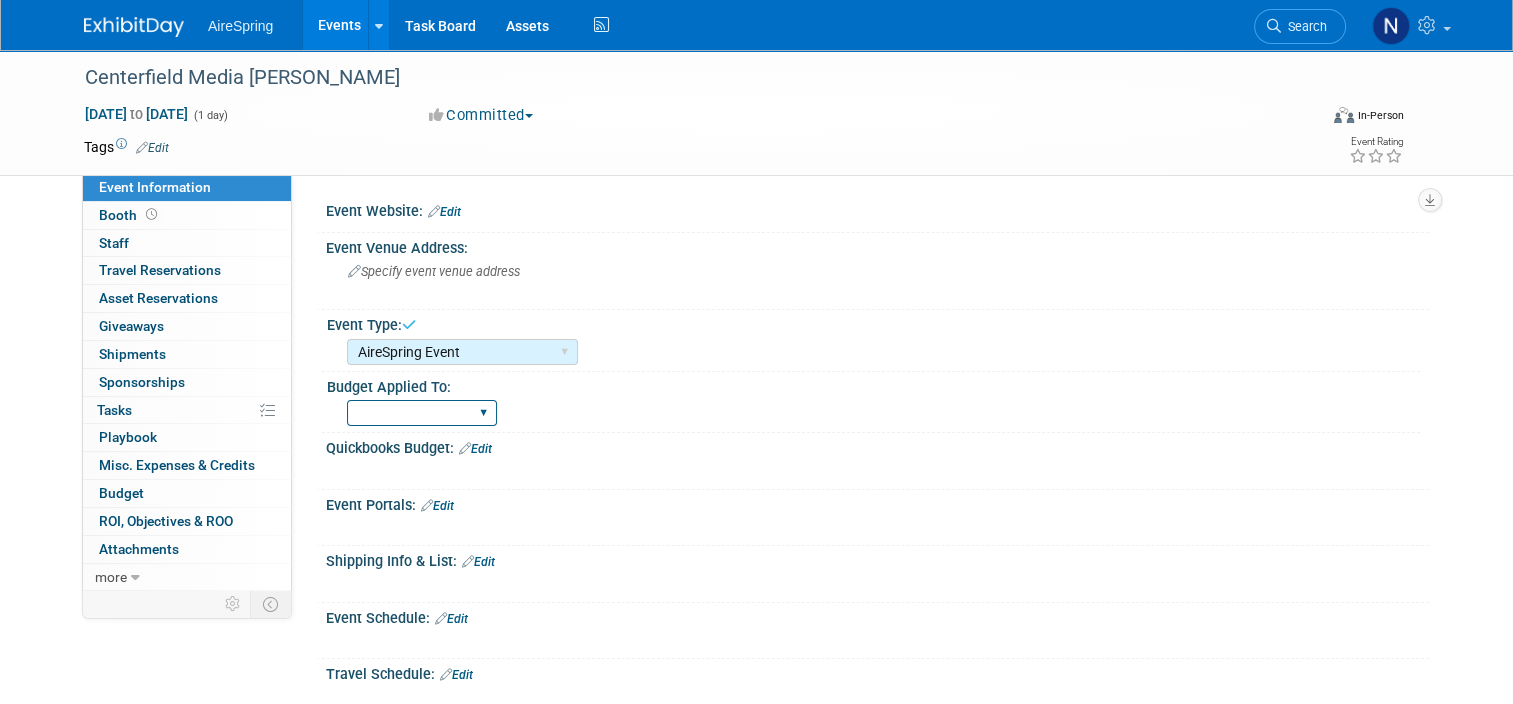 click on "Marketing
Sales
Operations
Customer" at bounding box center [422, 413] 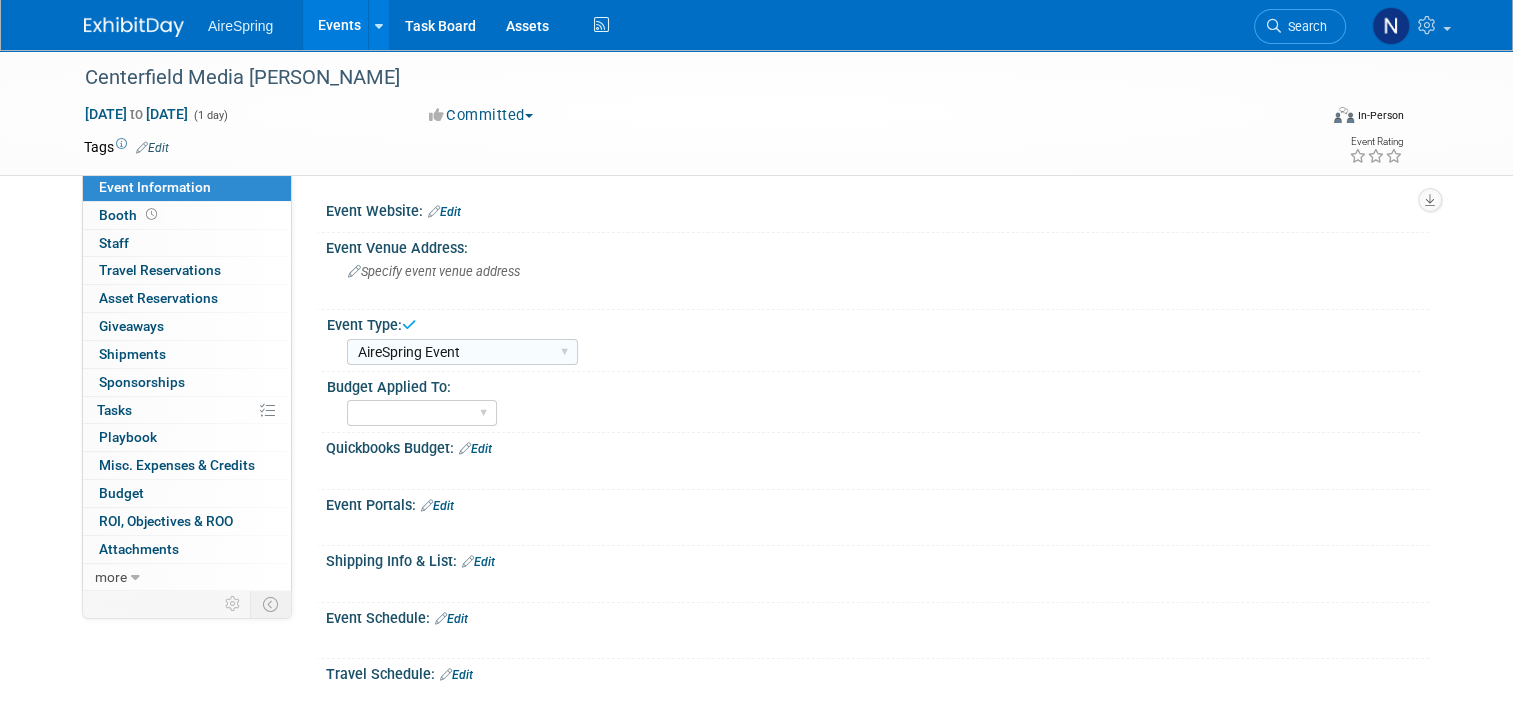 click on "Marketing
Sales
Operations
Customer" at bounding box center [883, 411] 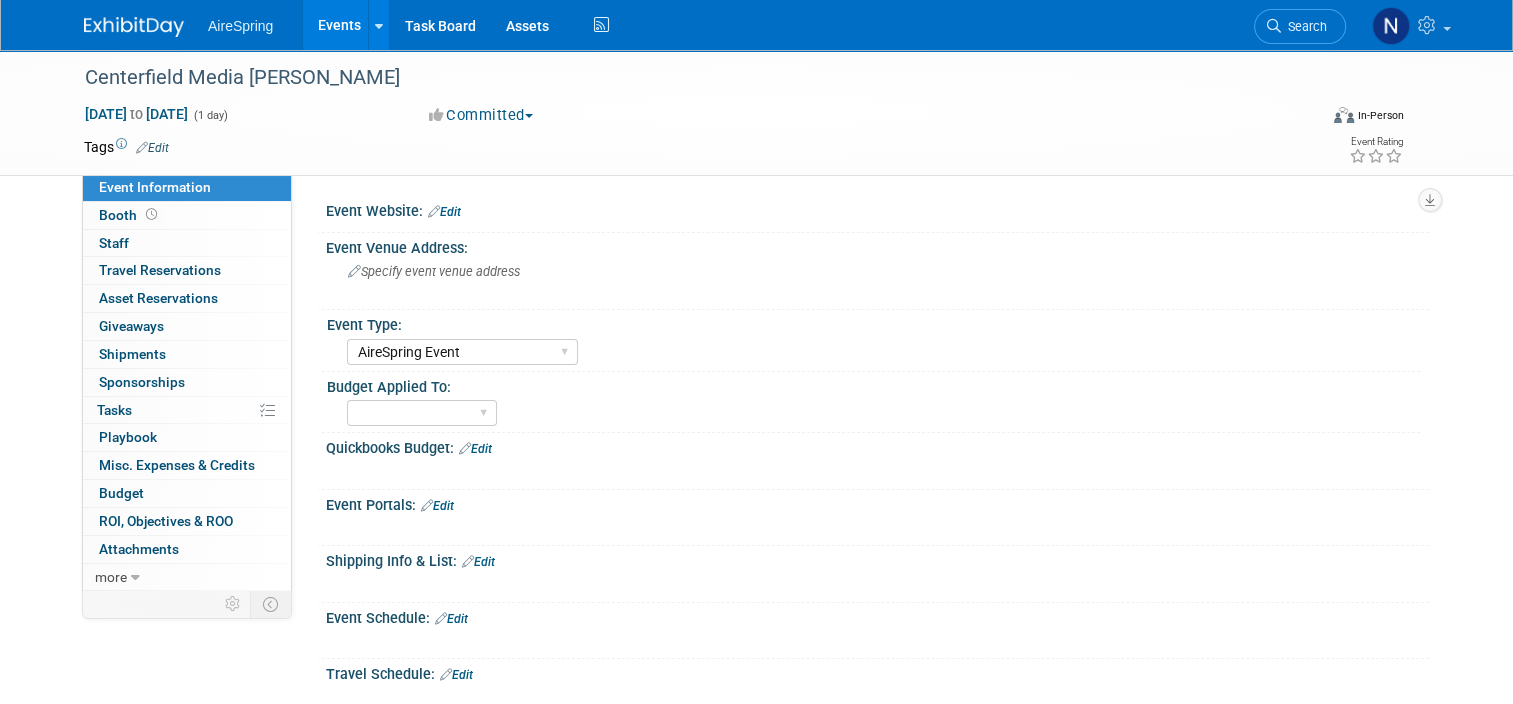 click on "Events" at bounding box center (339, 25) 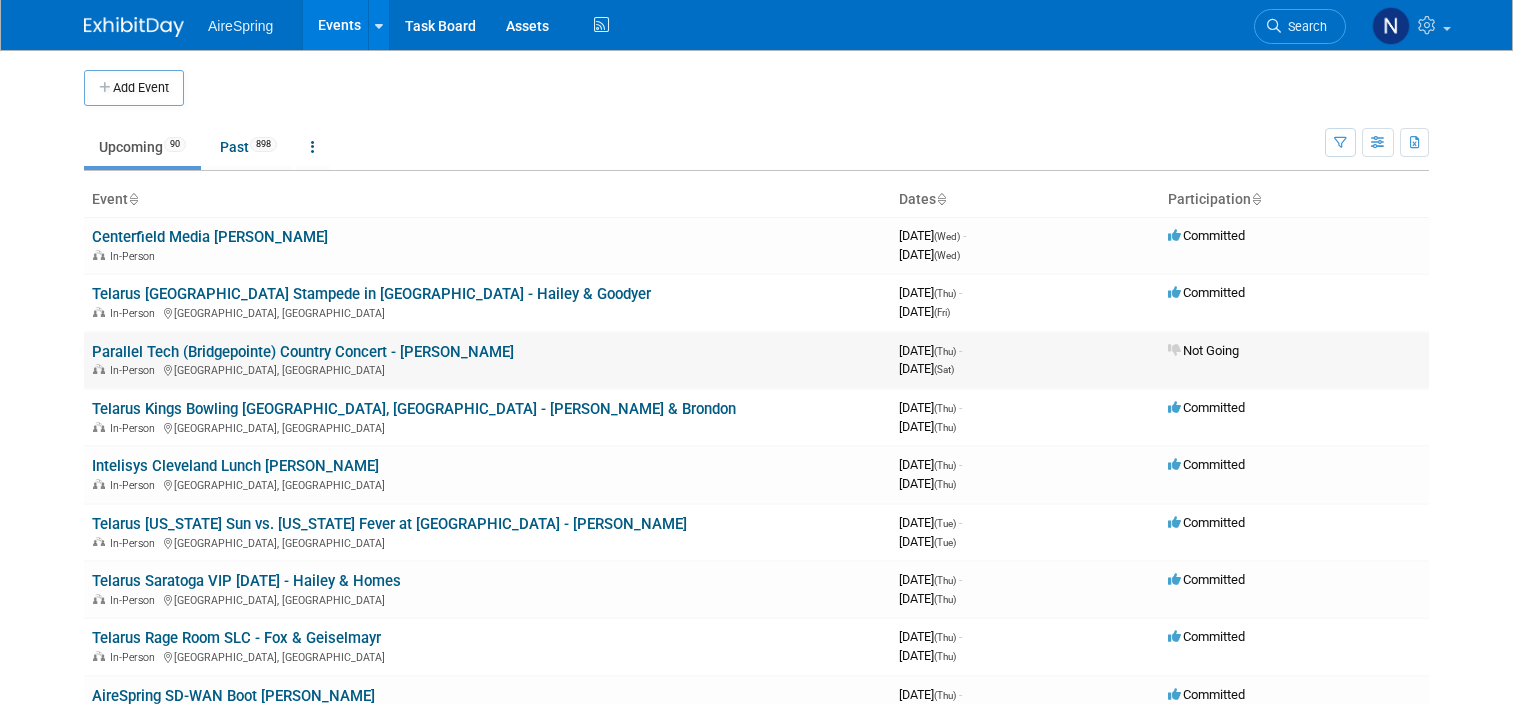 scroll, scrollTop: 0, scrollLeft: 0, axis: both 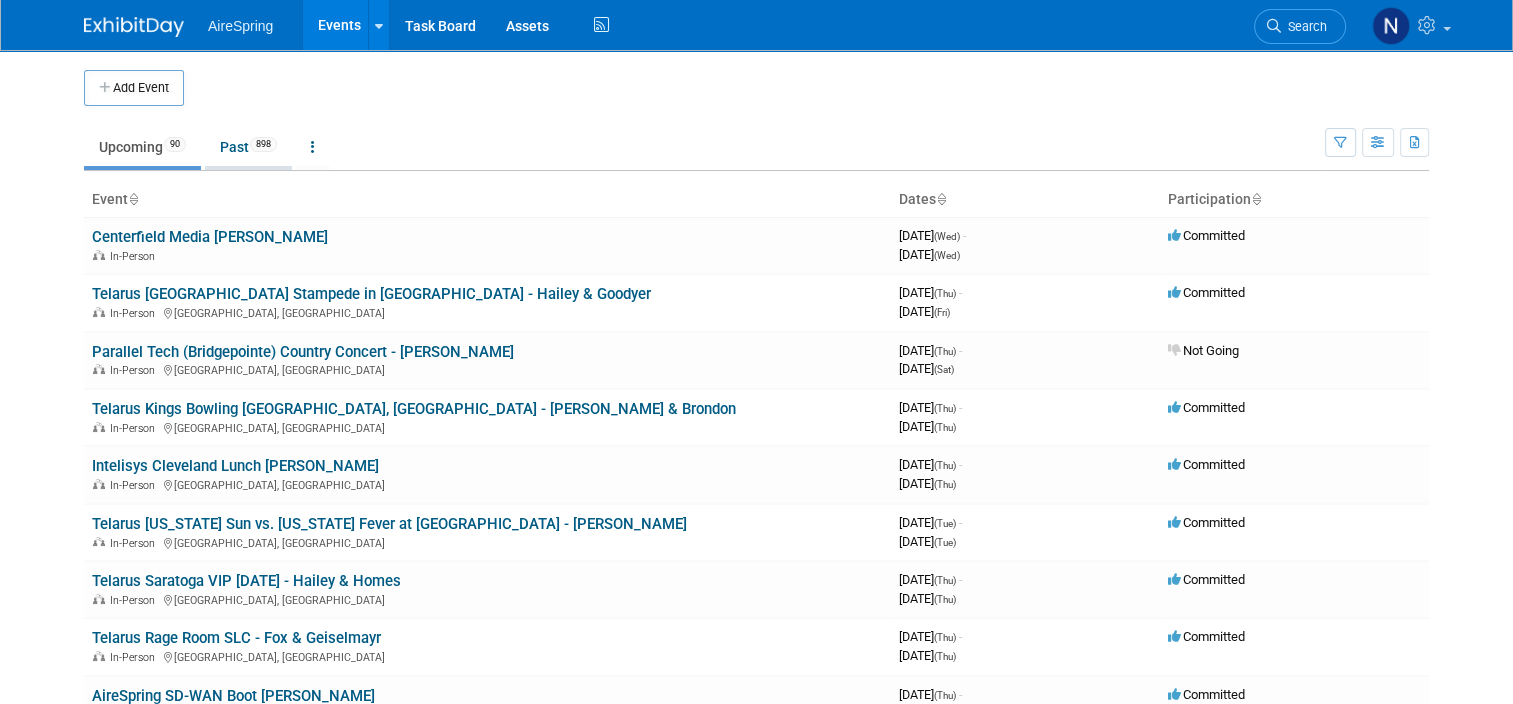 click on "Past
898" at bounding box center (248, 147) 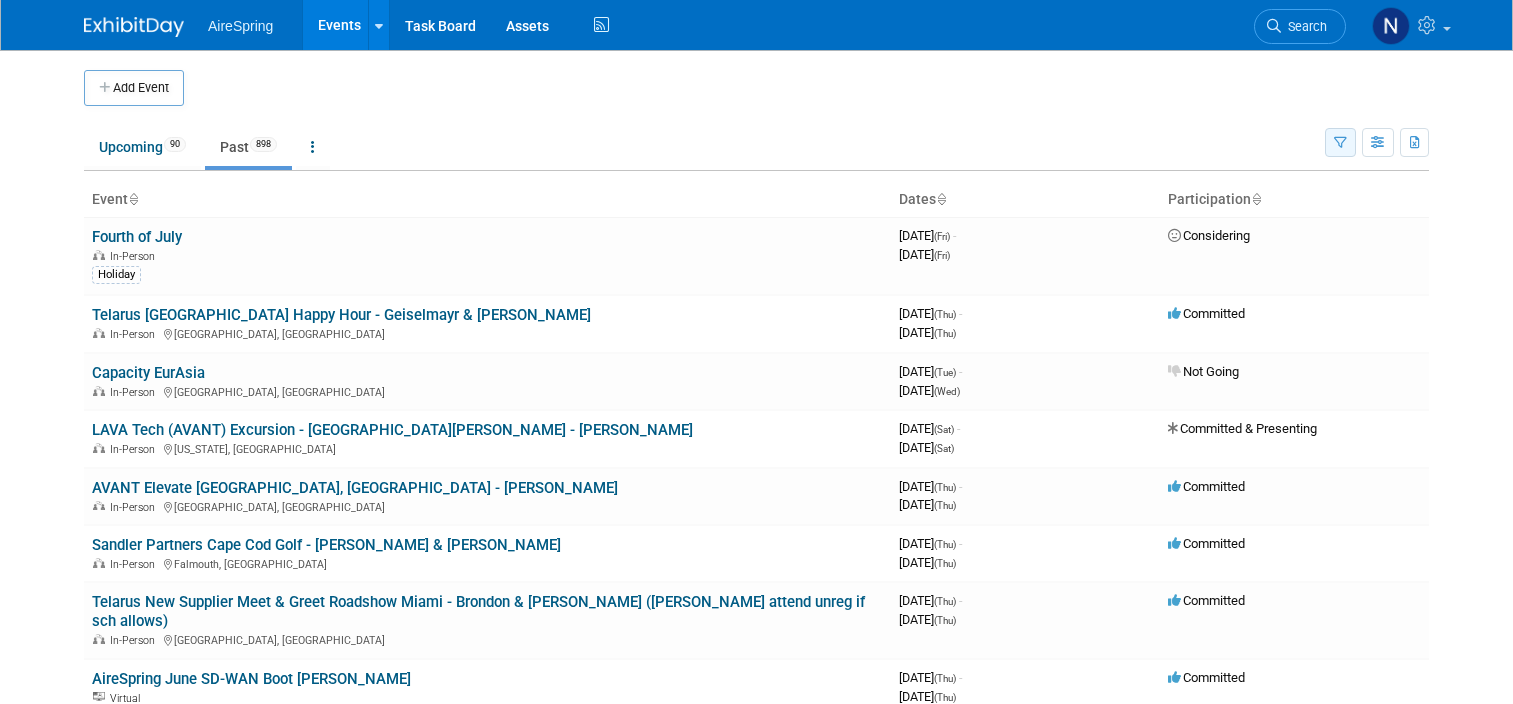 scroll, scrollTop: 0, scrollLeft: 0, axis: both 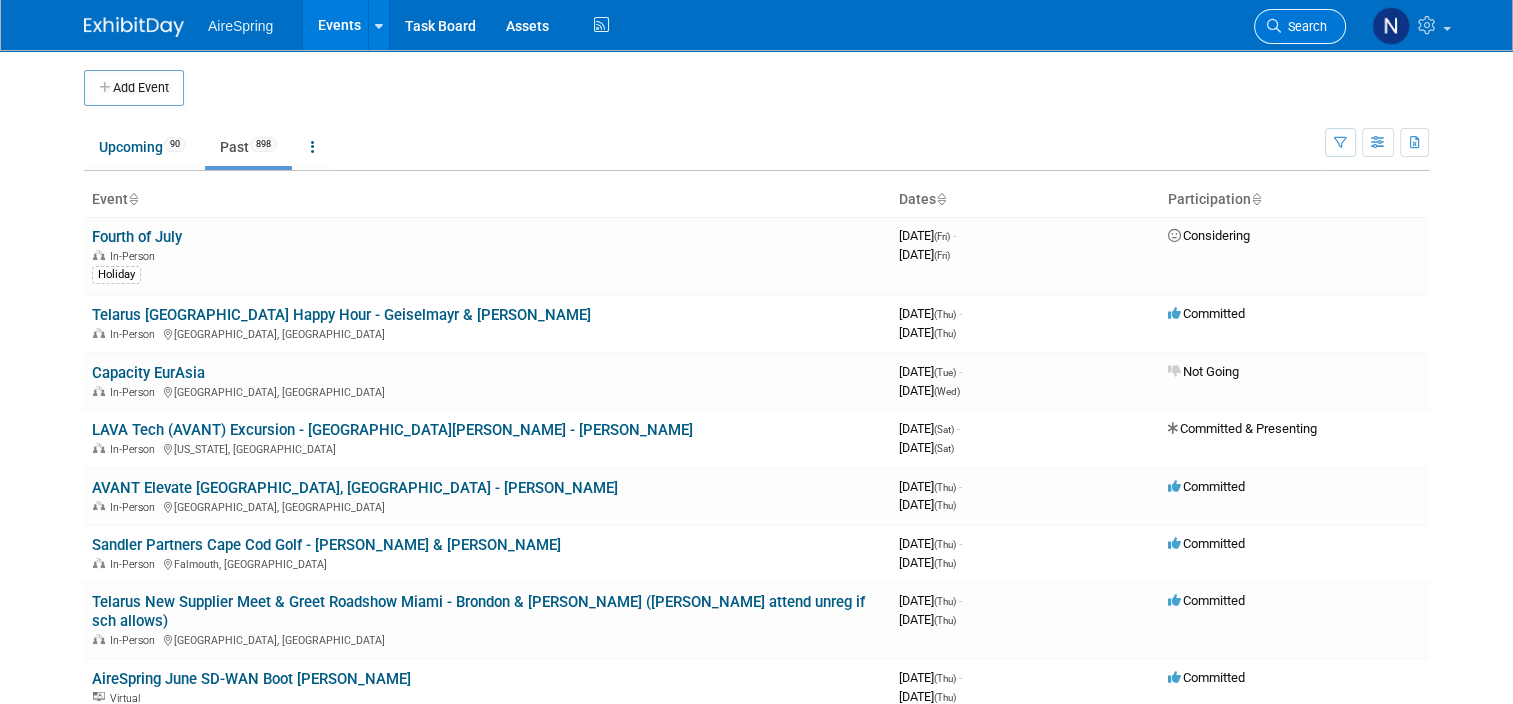 click on "Search" at bounding box center [1300, 26] 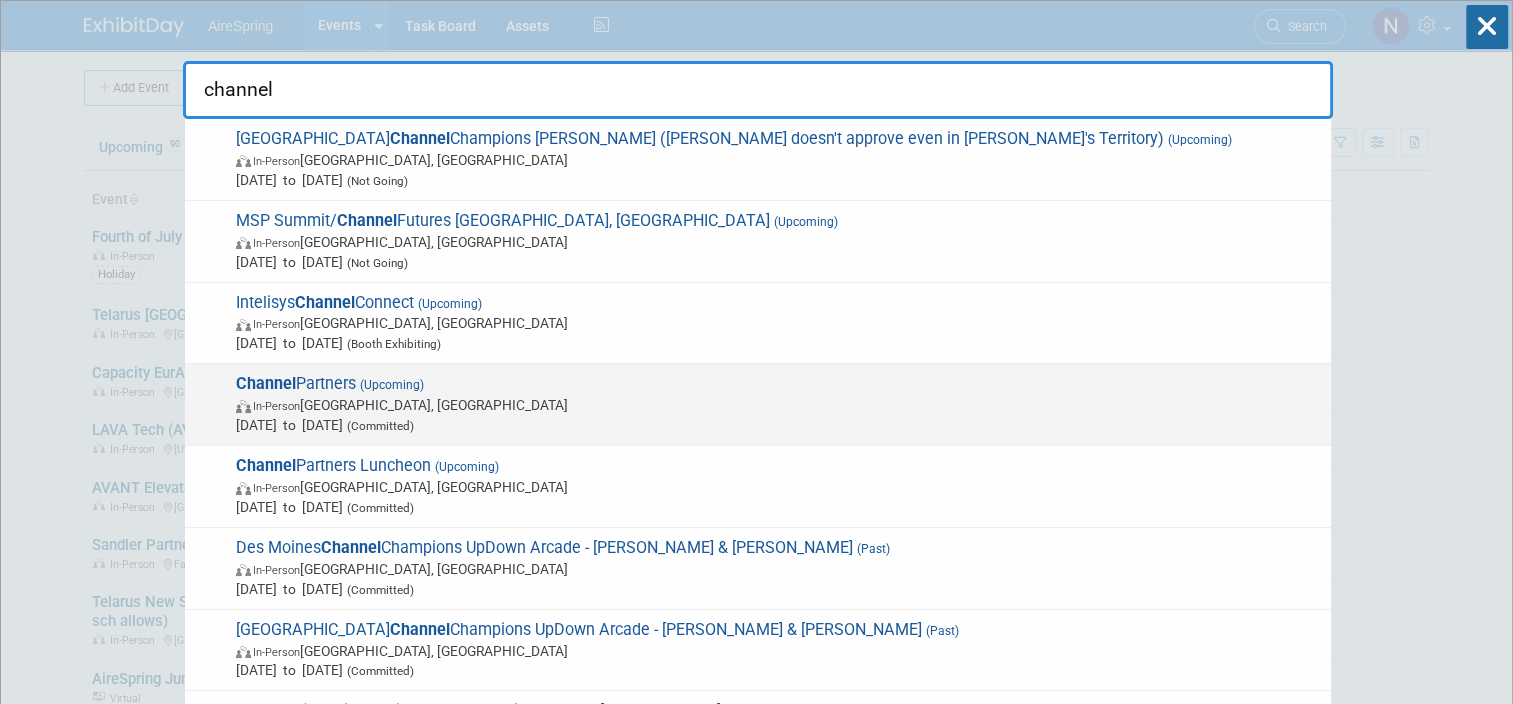 click on "Channel  Partners  (Upcoming)  In-Person     Las Vegas, NV Apr 13, 2026  to  Apr 16, 2026  (Committed)" at bounding box center (775, 404) 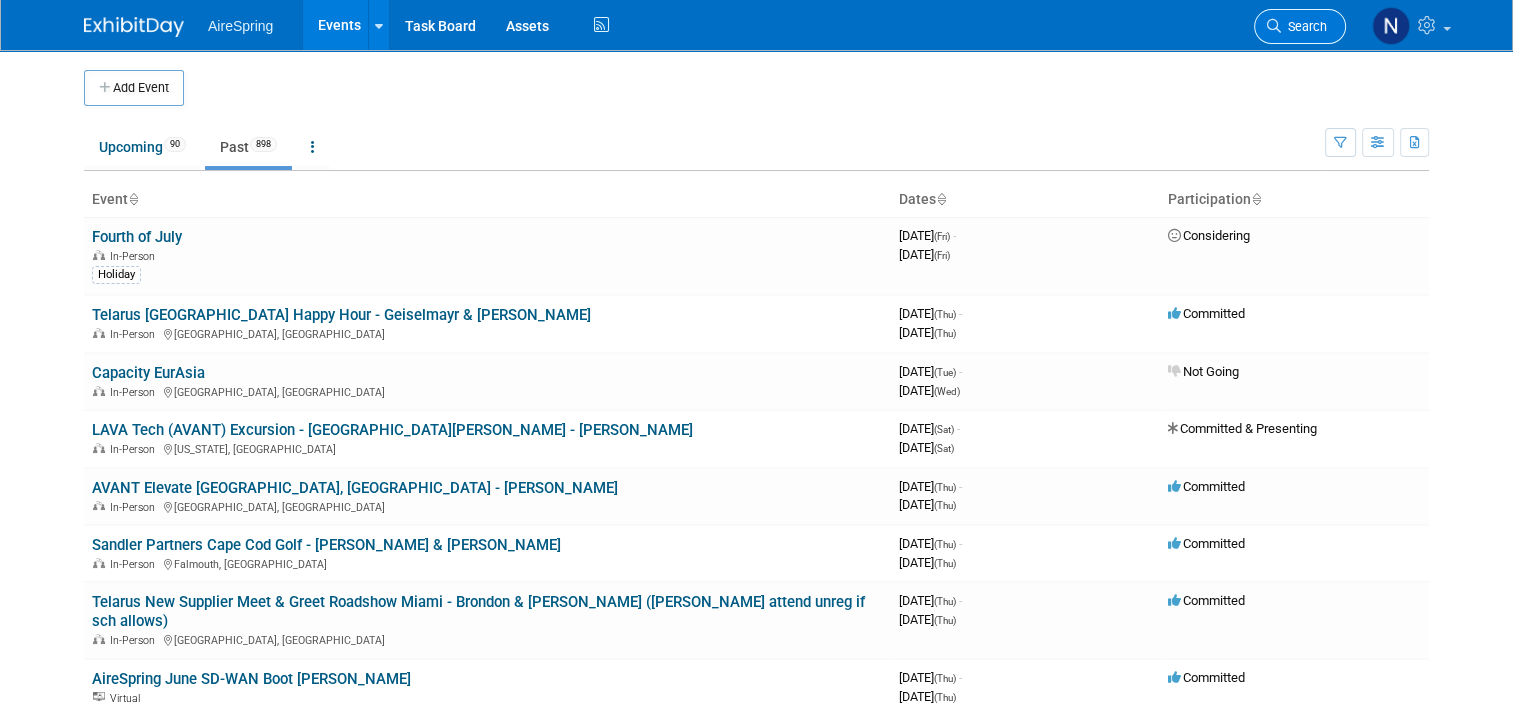 click on "Search" at bounding box center [1300, 26] 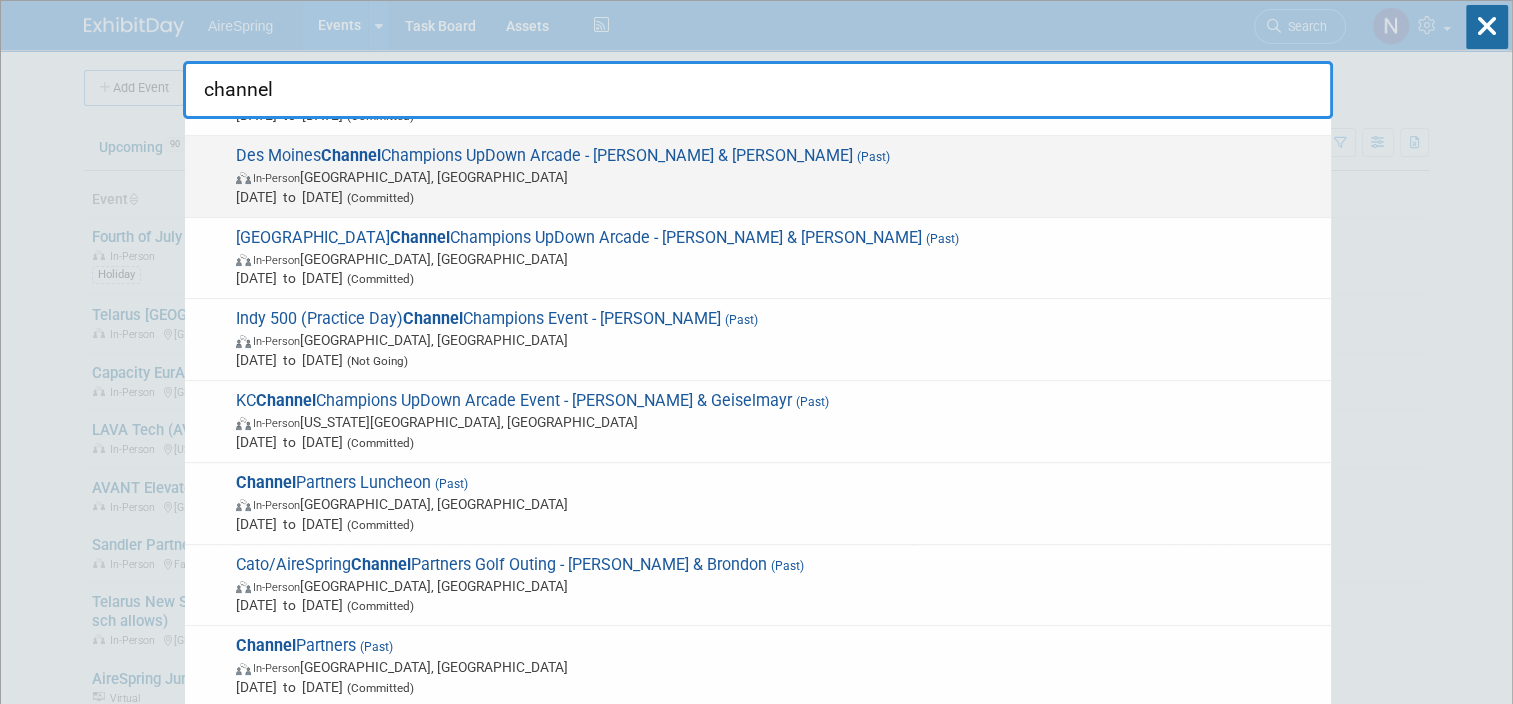 scroll, scrollTop: 400, scrollLeft: 0, axis: vertical 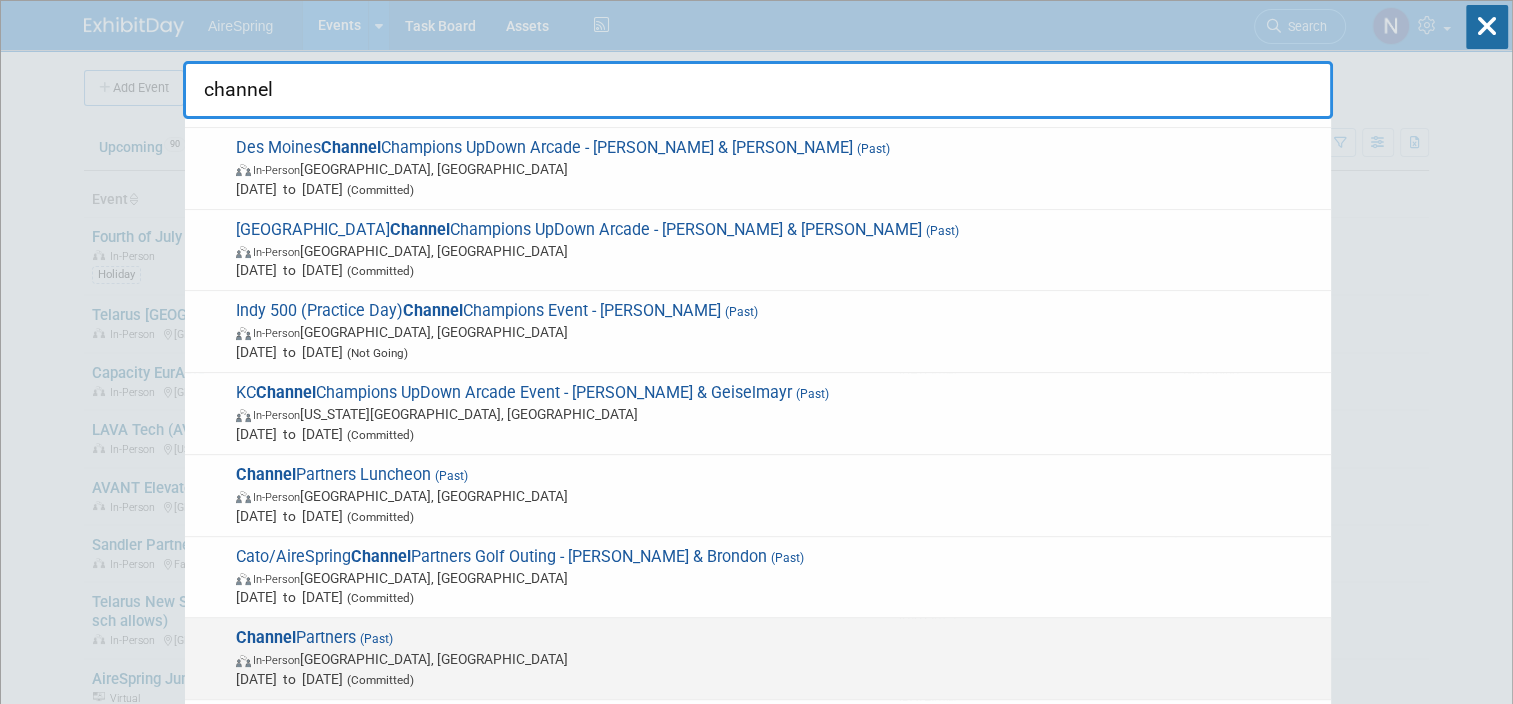 type on "channel" 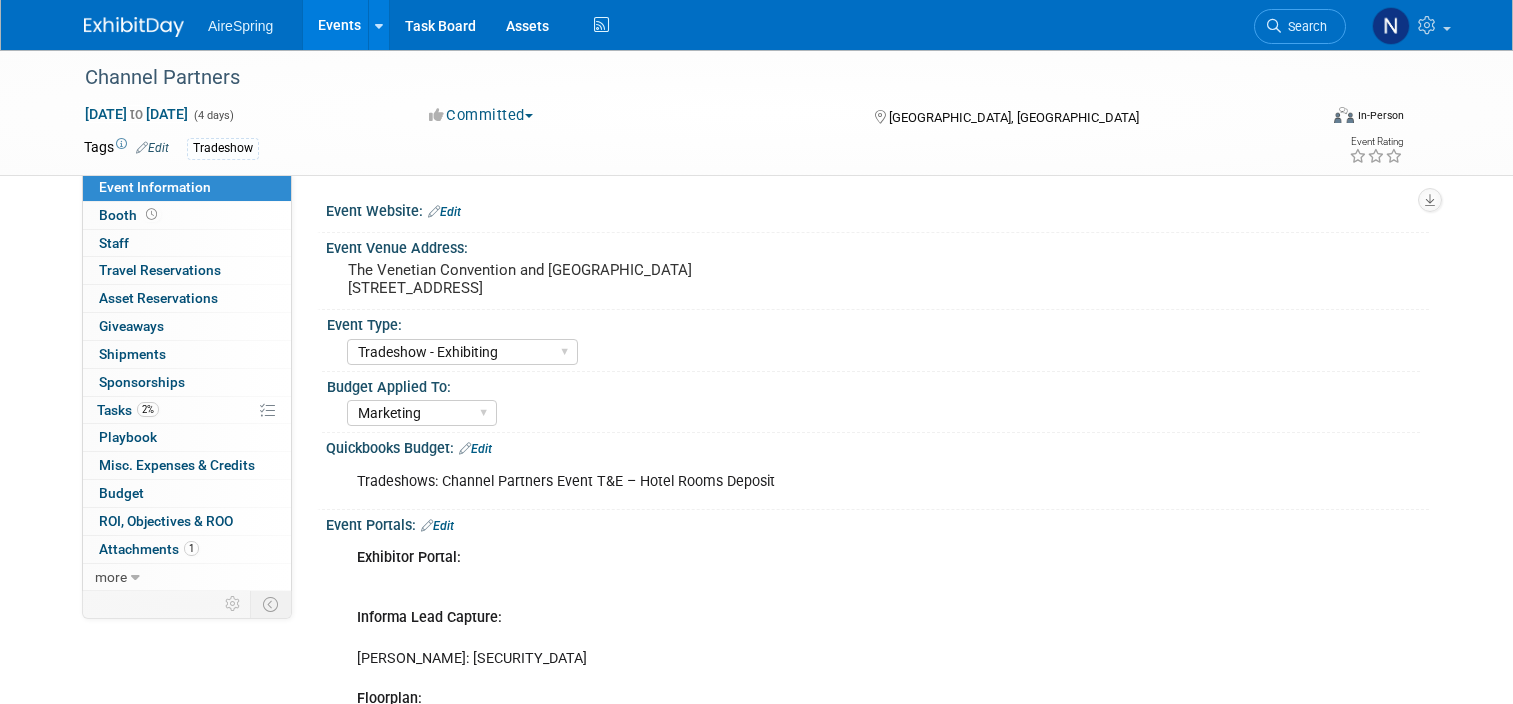 select on "Tradeshow - Exhibiting" 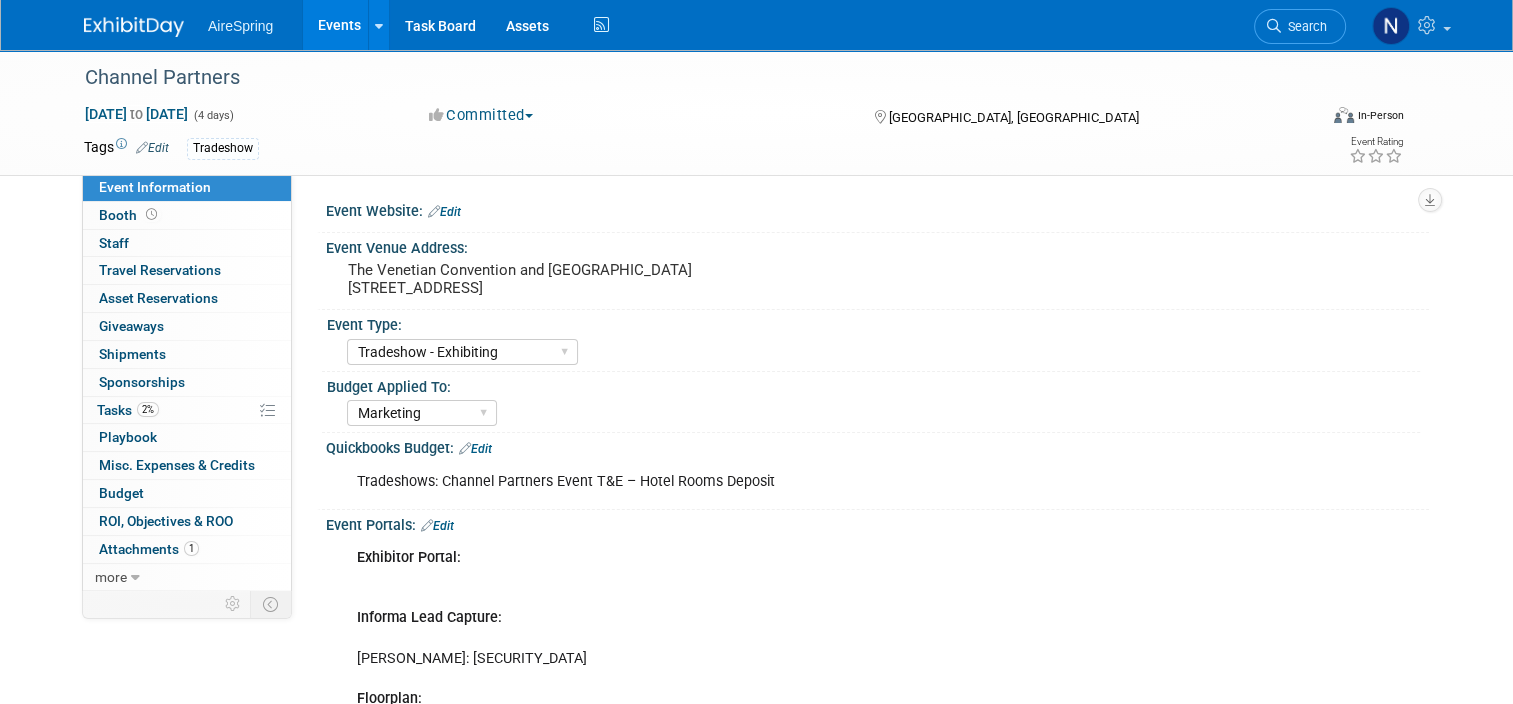 scroll, scrollTop: 0, scrollLeft: 0, axis: both 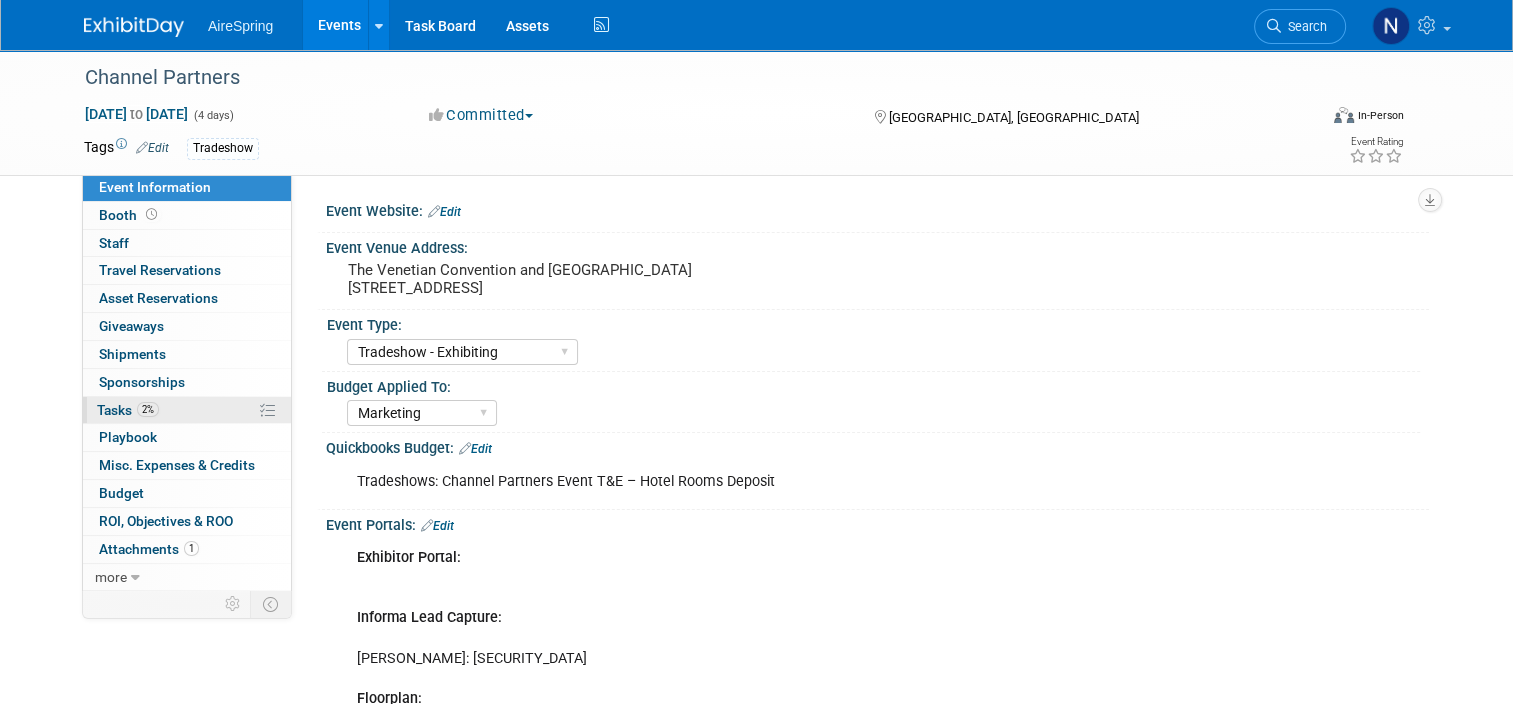 click on "Tasks 2%" at bounding box center (128, 410) 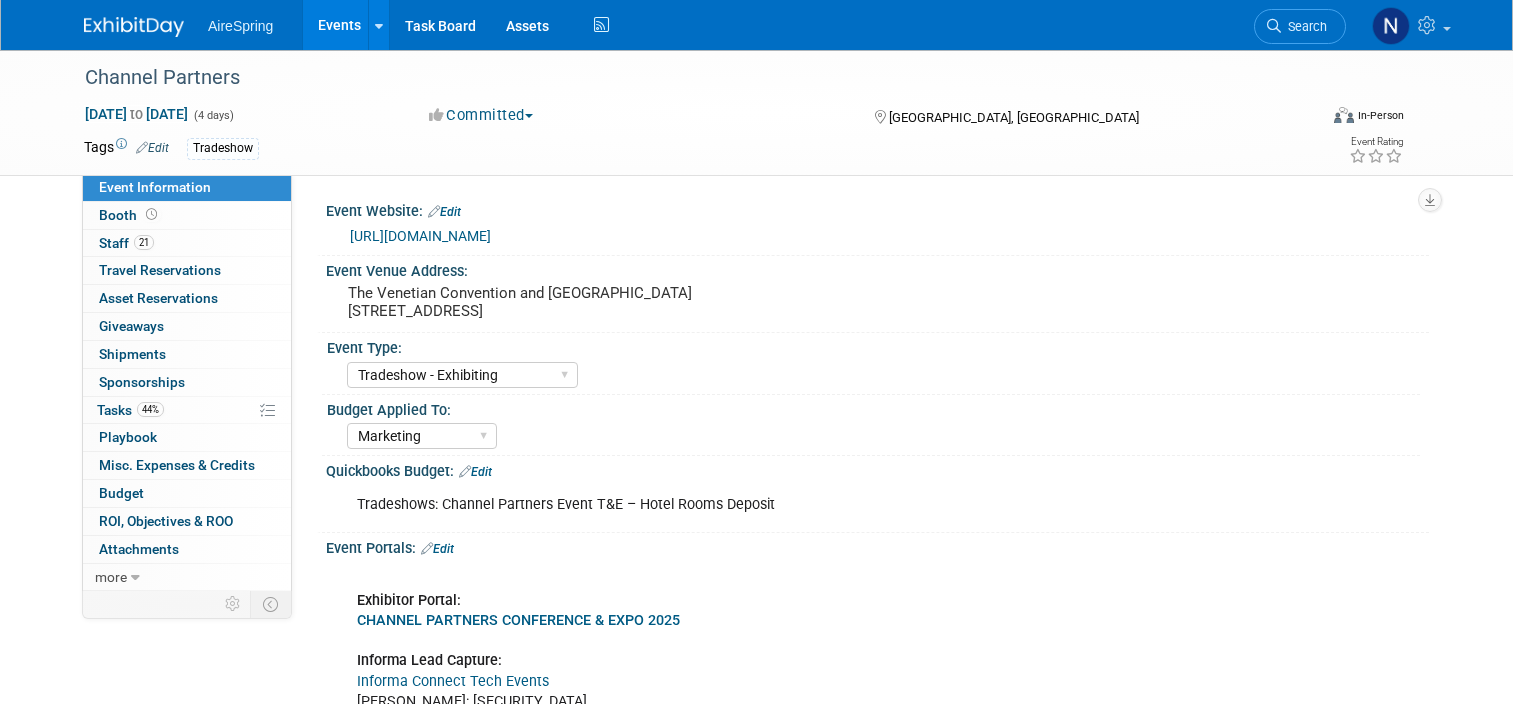 select on "Tradeshow - Exhibiting" 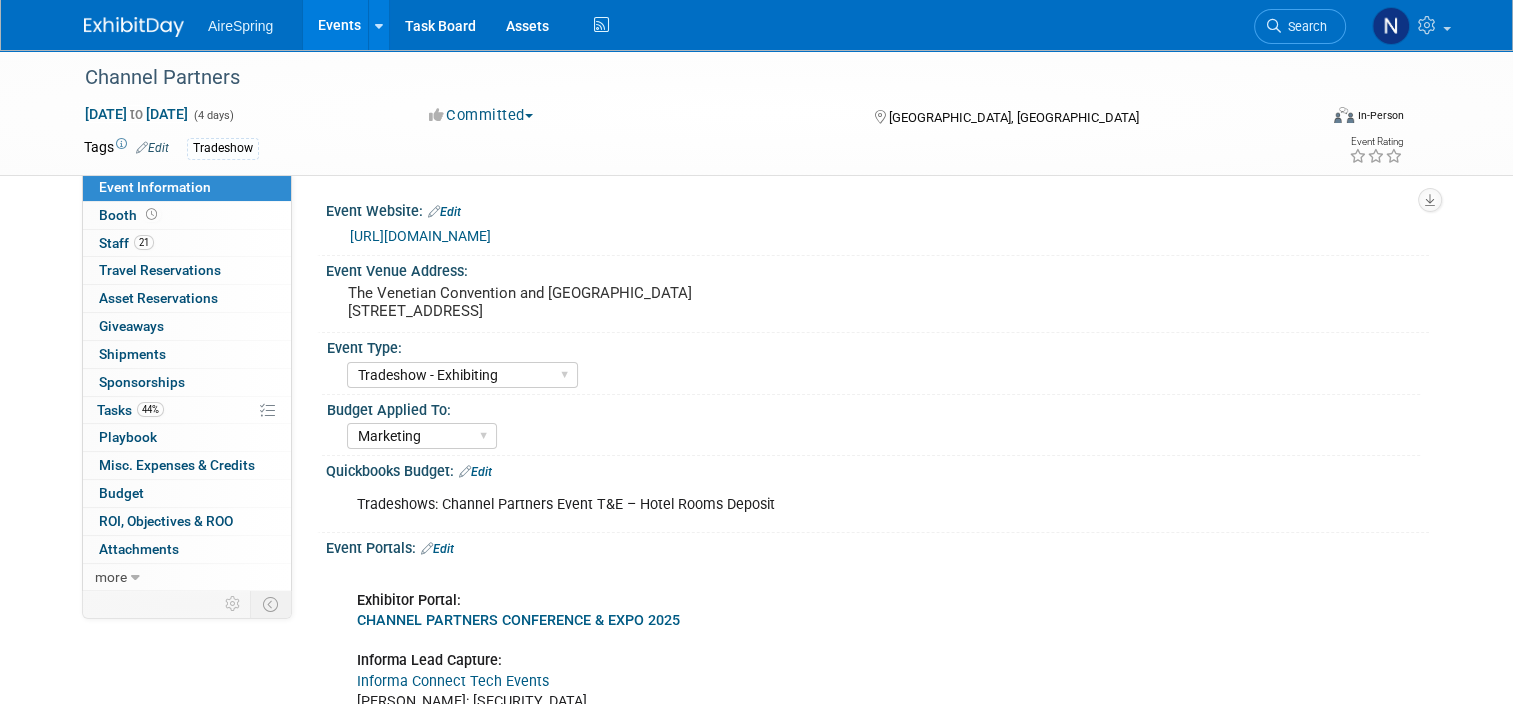 scroll, scrollTop: 0, scrollLeft: 0, axis: both 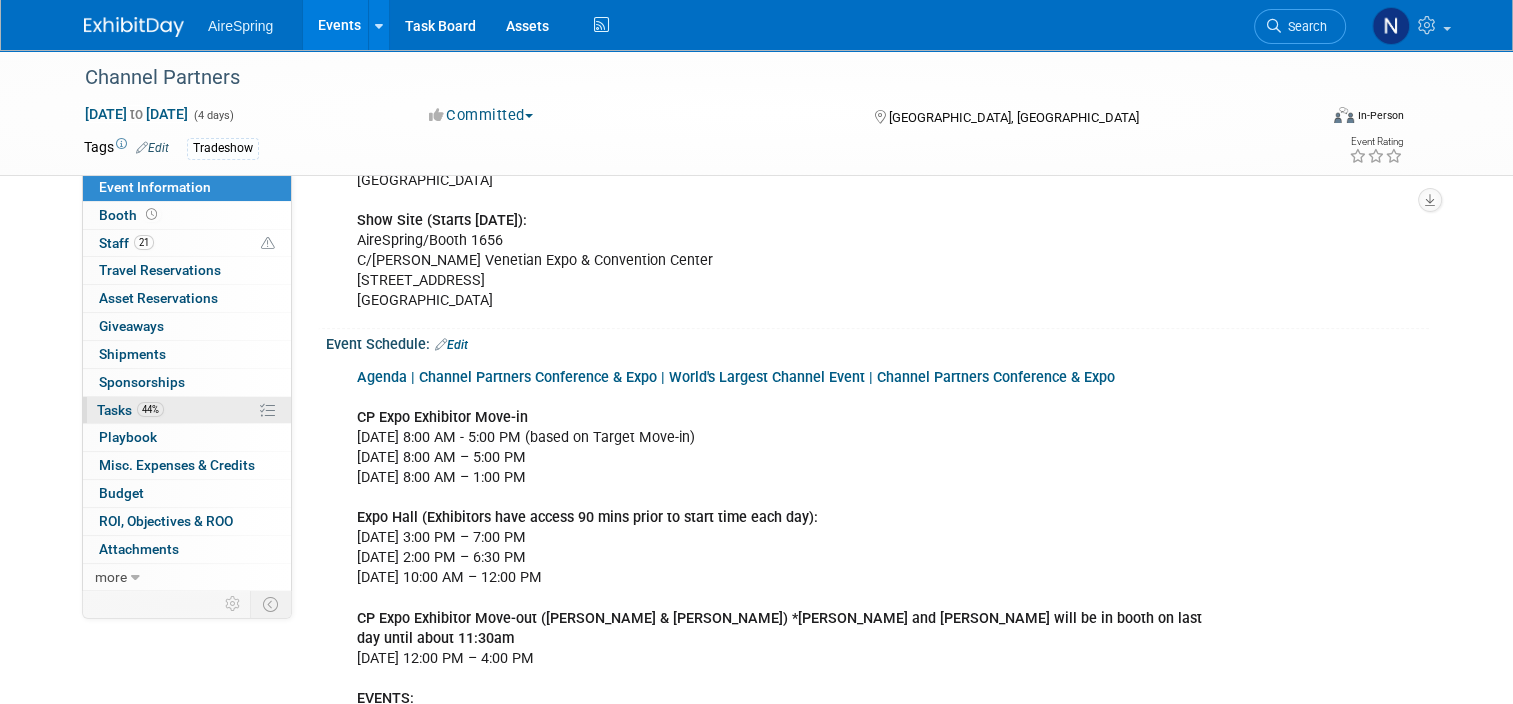 click on "0
Playbook 0" at bounding box center (187, 437) 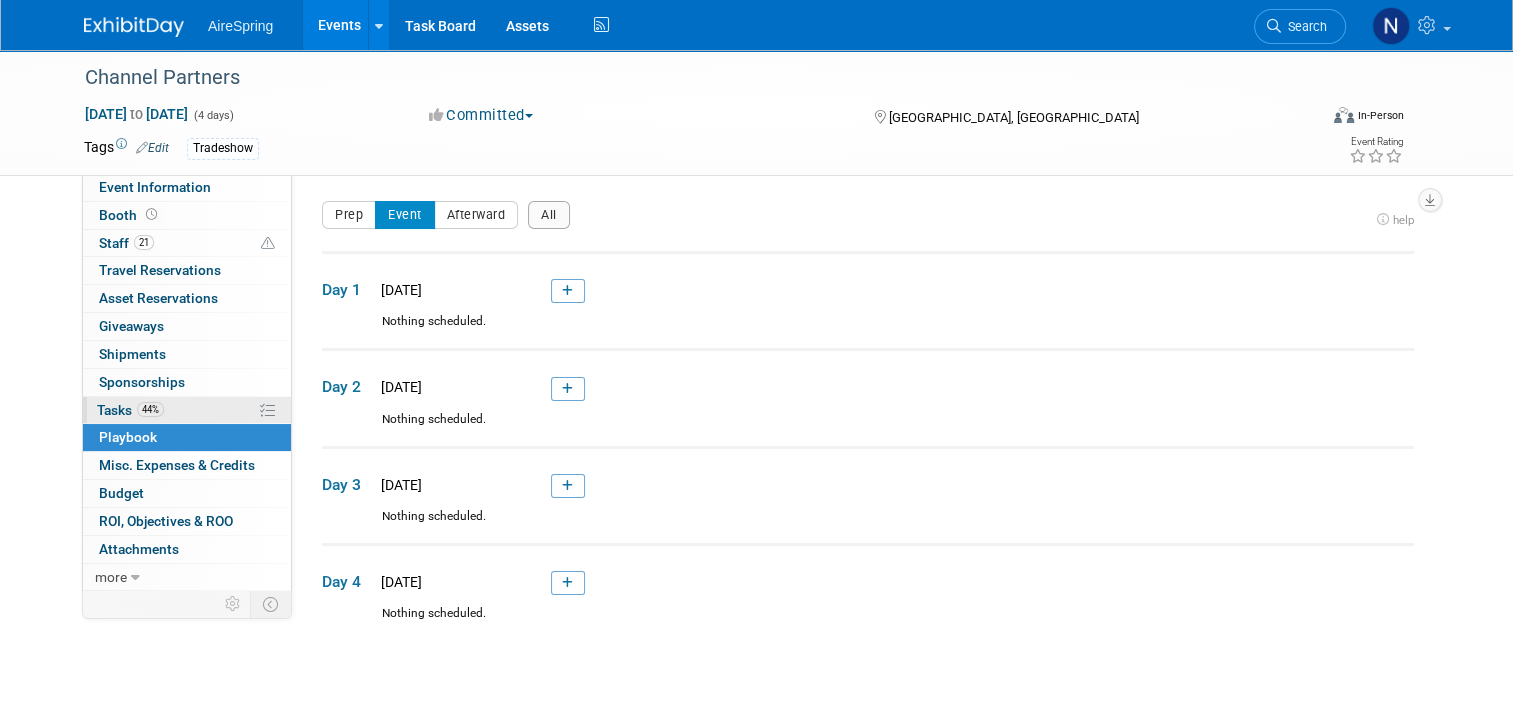 click on "44%
Tasks 44%" at bounding box center (187, 410) 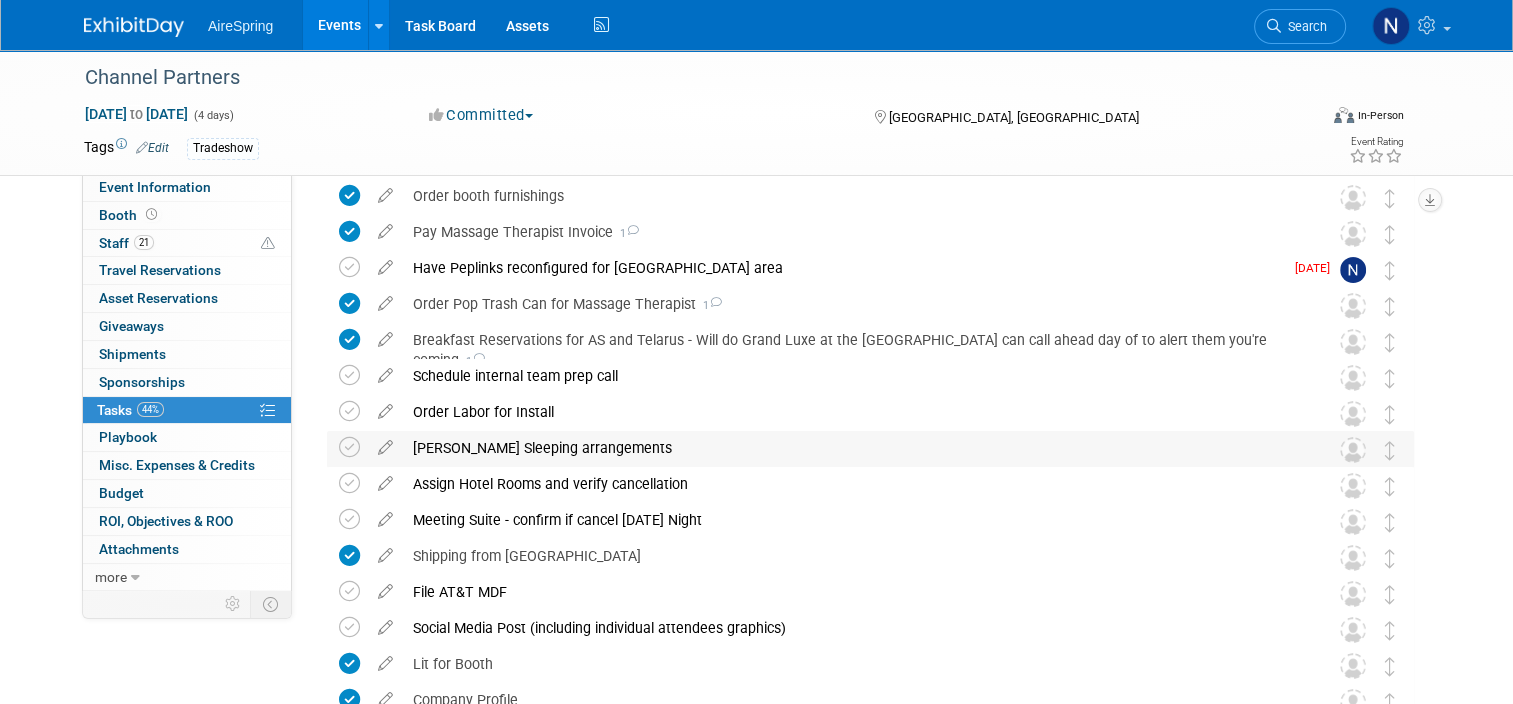 scroll, scrollTop: 200, scrollLeft: 0, axis: vertical 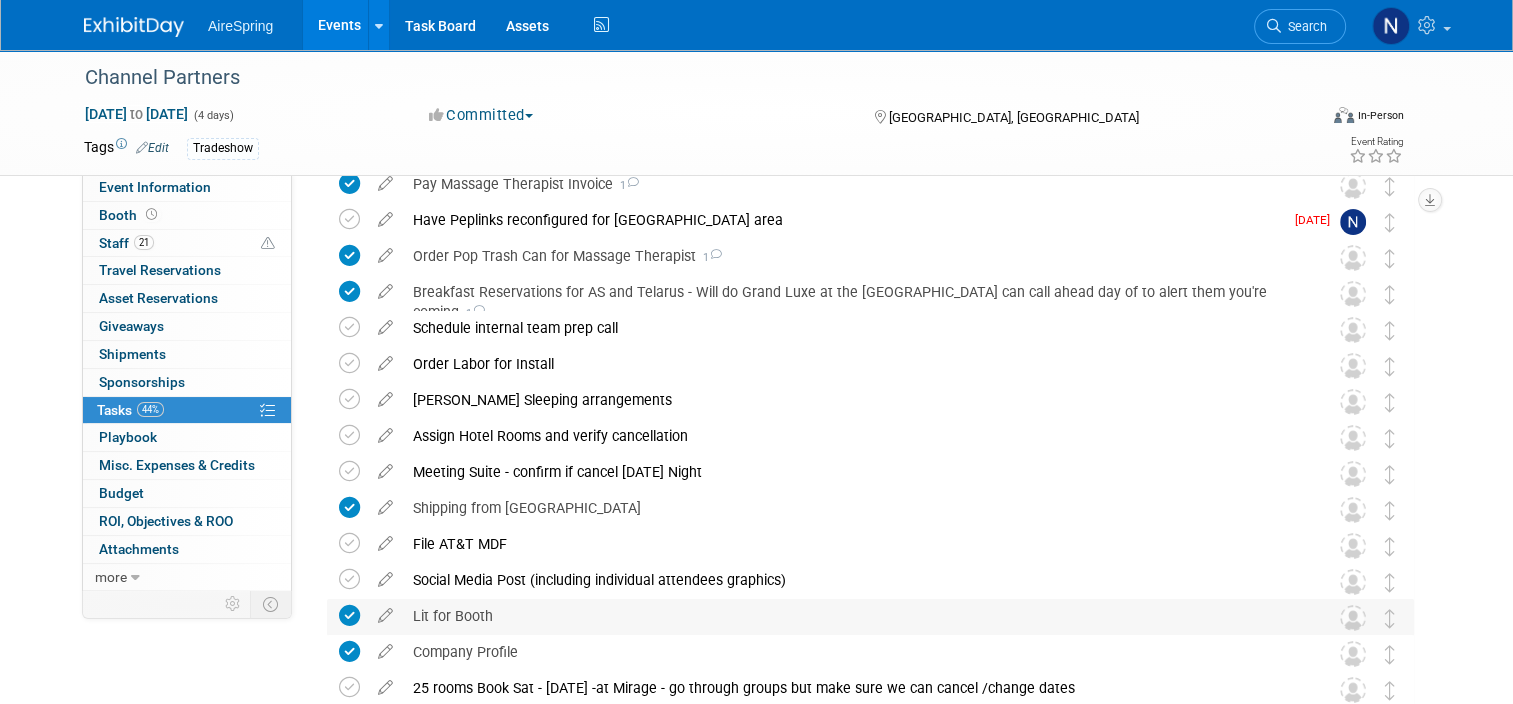 click on "Lit for Booth" at bounding box center [851, 616] 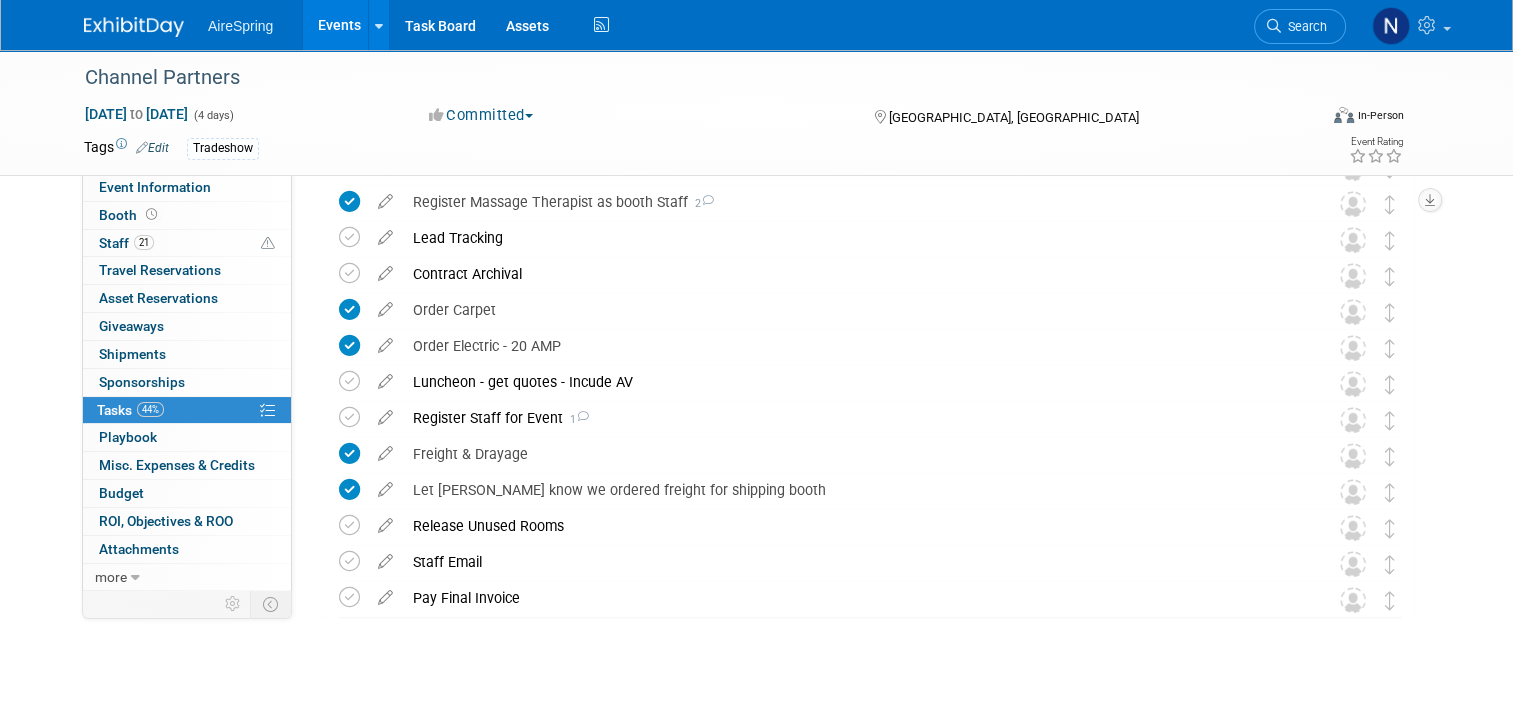 scroll, scrollTop: 1368, scrollLeft: 0, axis: vertical 